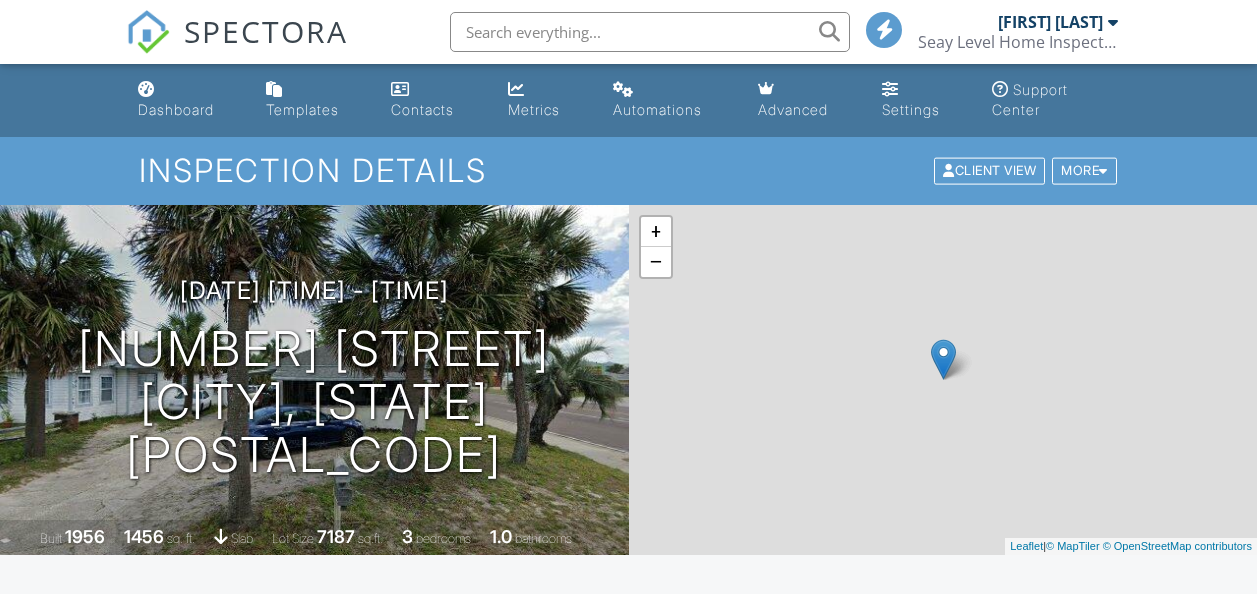 scroll, scrollTop: 2900, scrollLeft: 0, axis: vertical 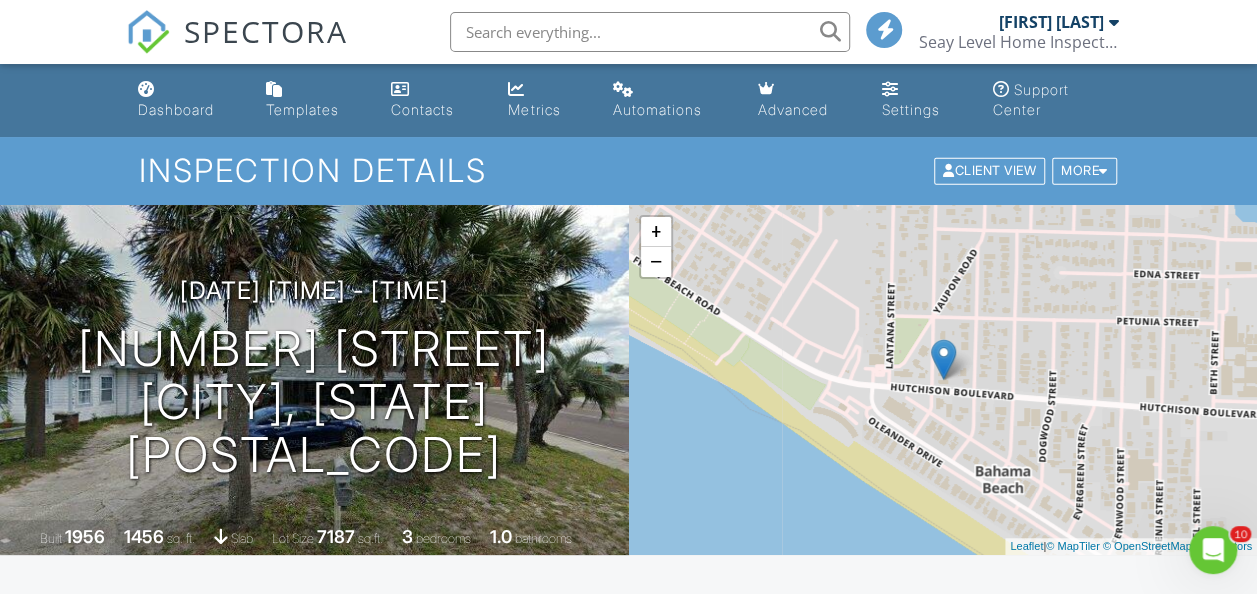 click on "SPECTORA" at bounding box center (237, 32) 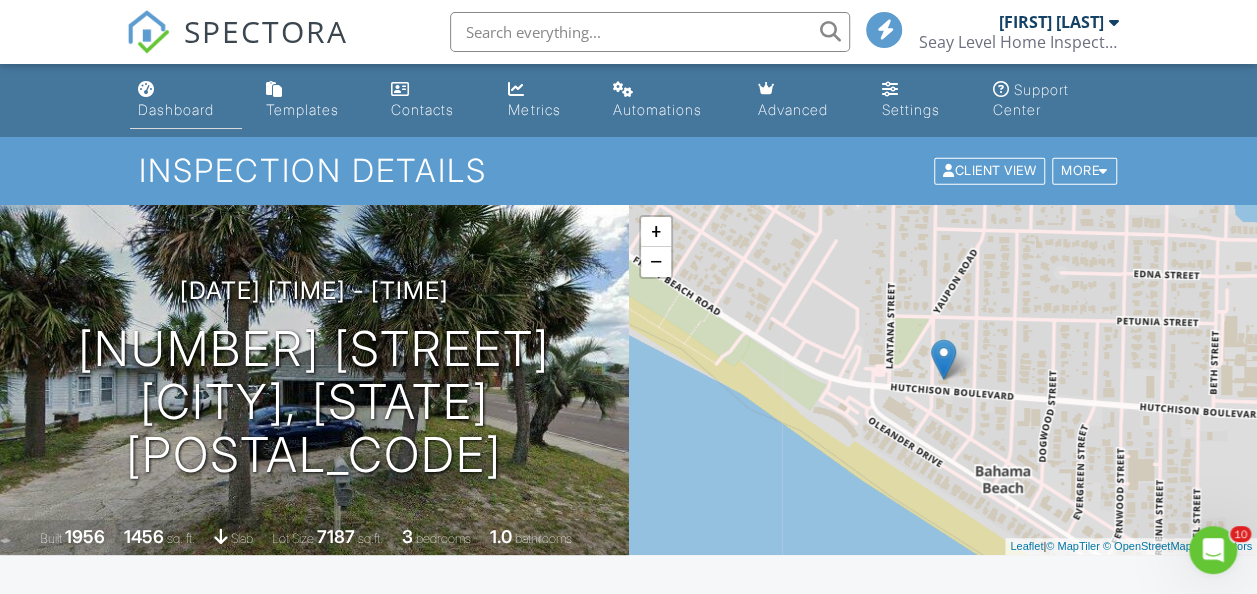 click on "Dashboard" at bounding box center (176, 109) 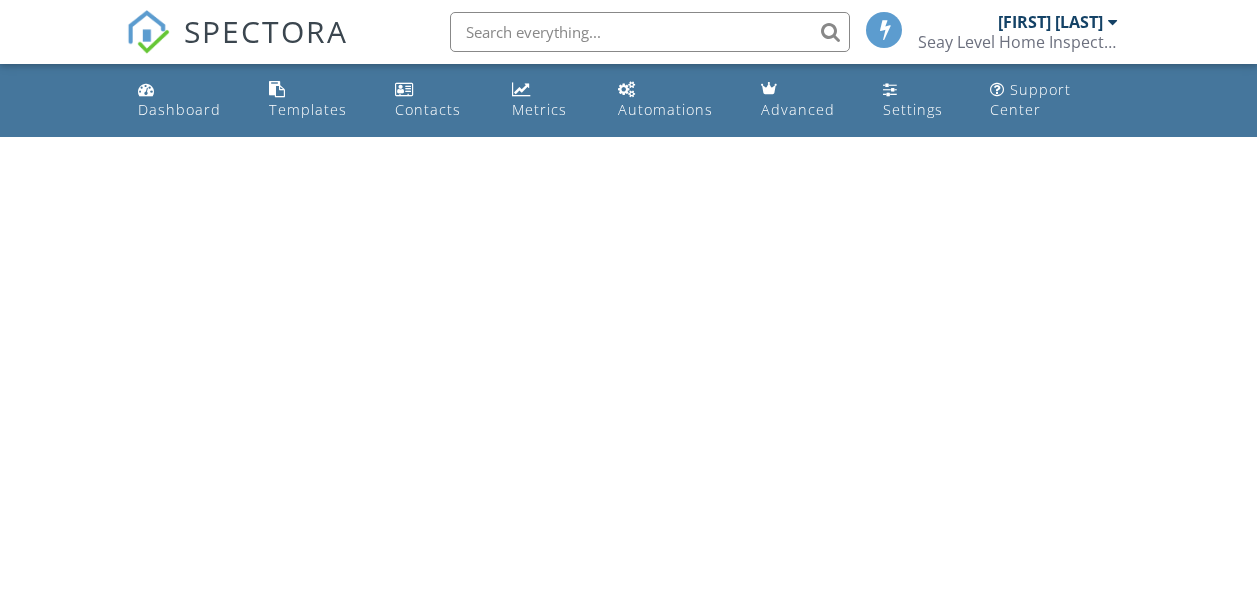 scroll, scrollTop: 0, scrollLeft: 0, axis: both 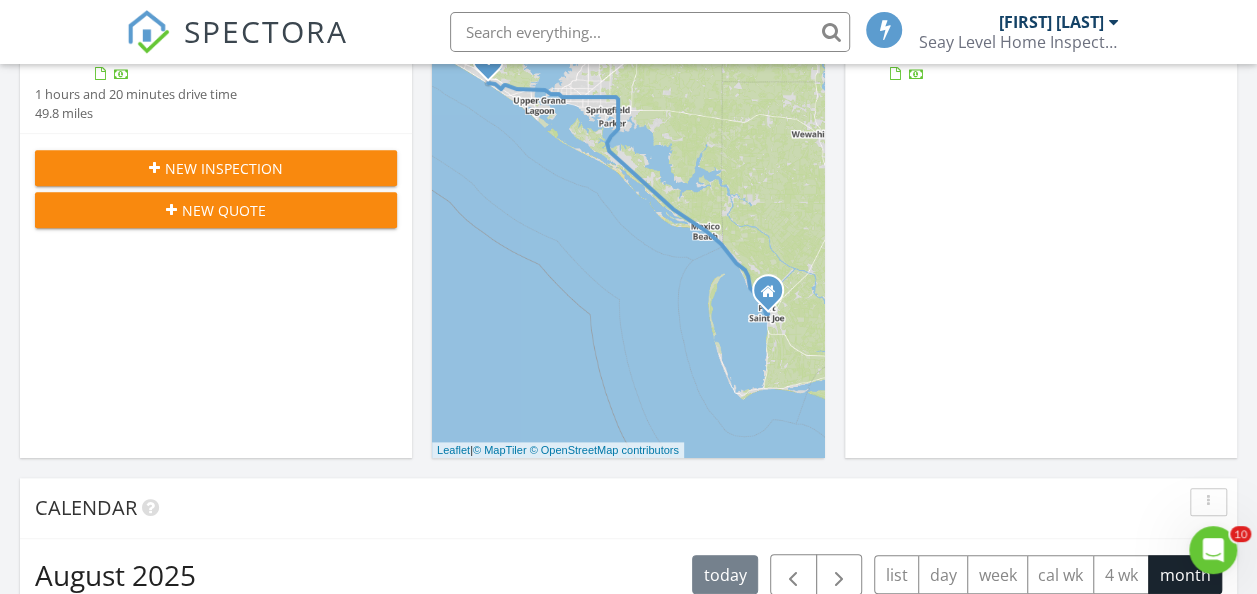 click on "New Inspection" at bounding box center [224, 168] 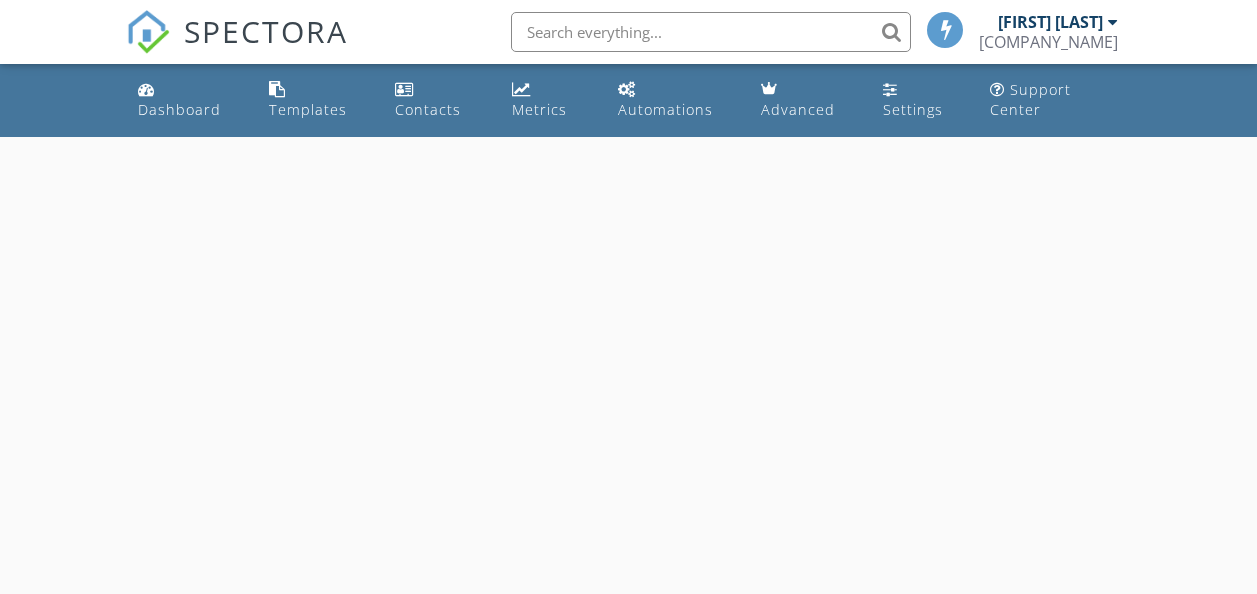 scroll, scrollTop: 0, scrollLeft: 0, axis: both 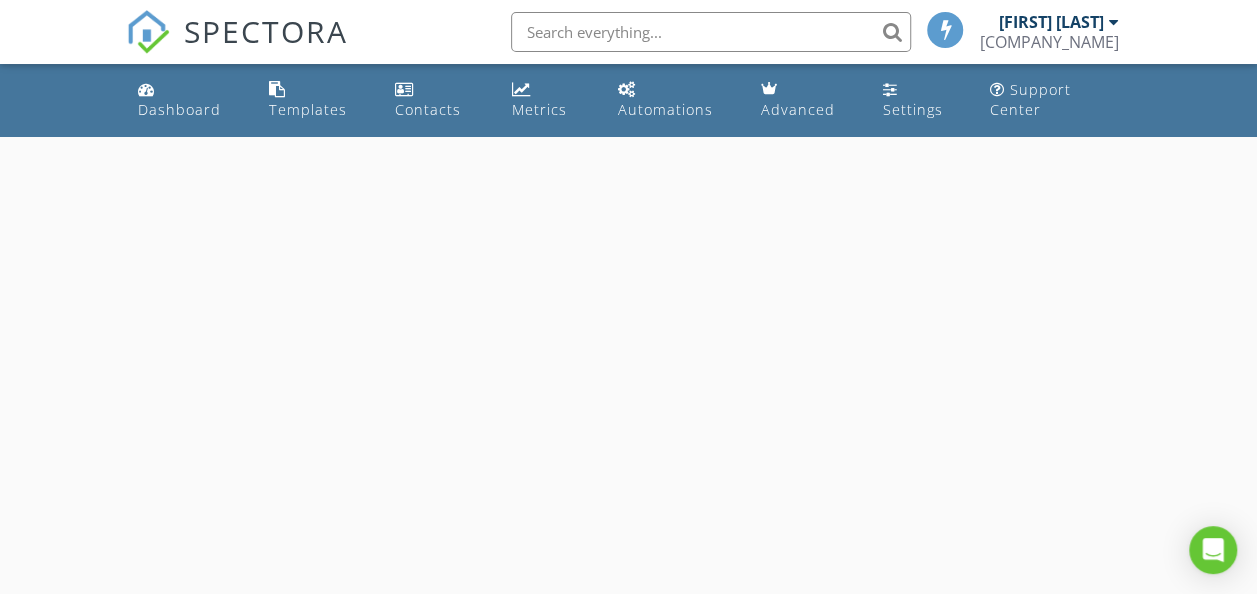select on "7" 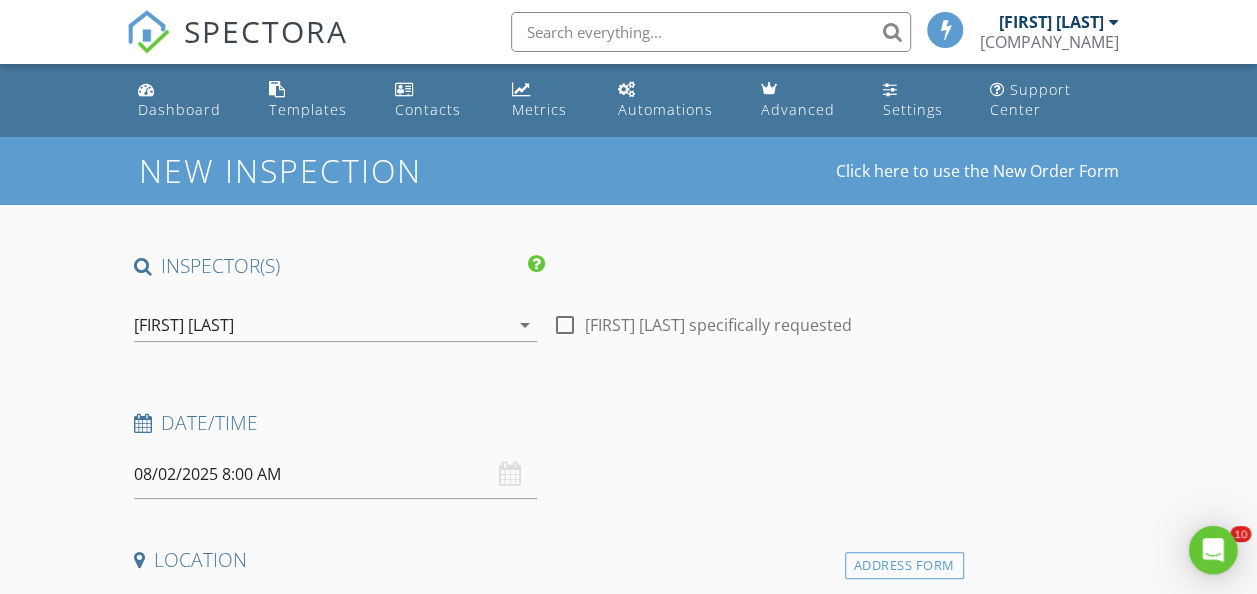 scroll, scrollTop: 0, scrollLeft: 0, axis: both 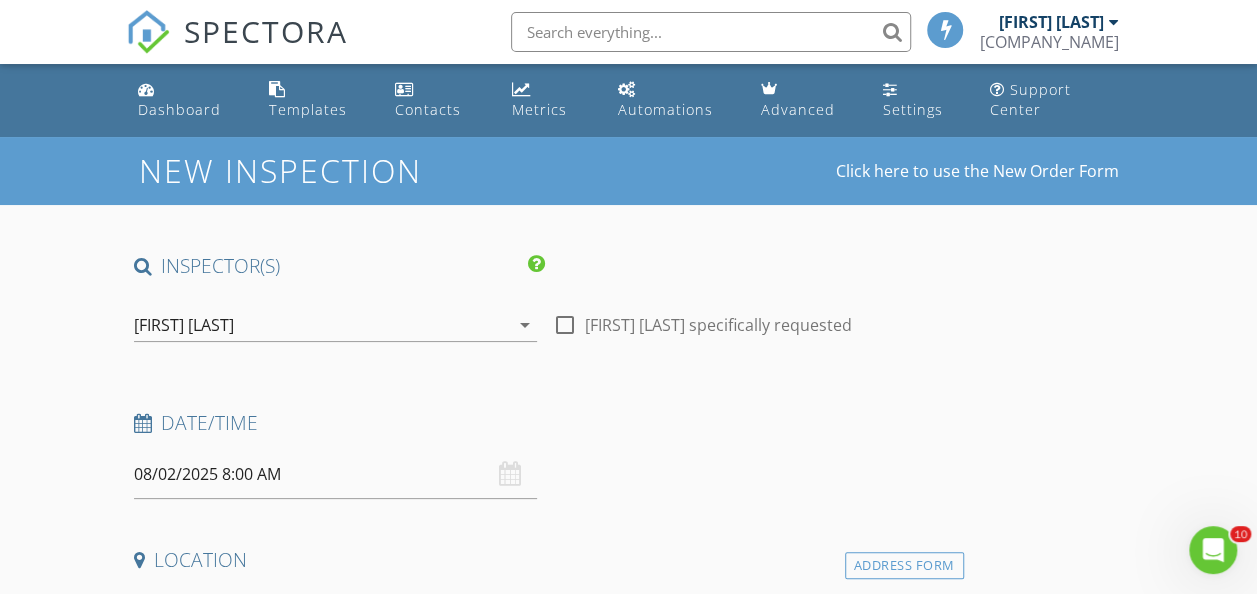 click on "08/02/2025 8:00 AM" at bounding box center (335, 474) 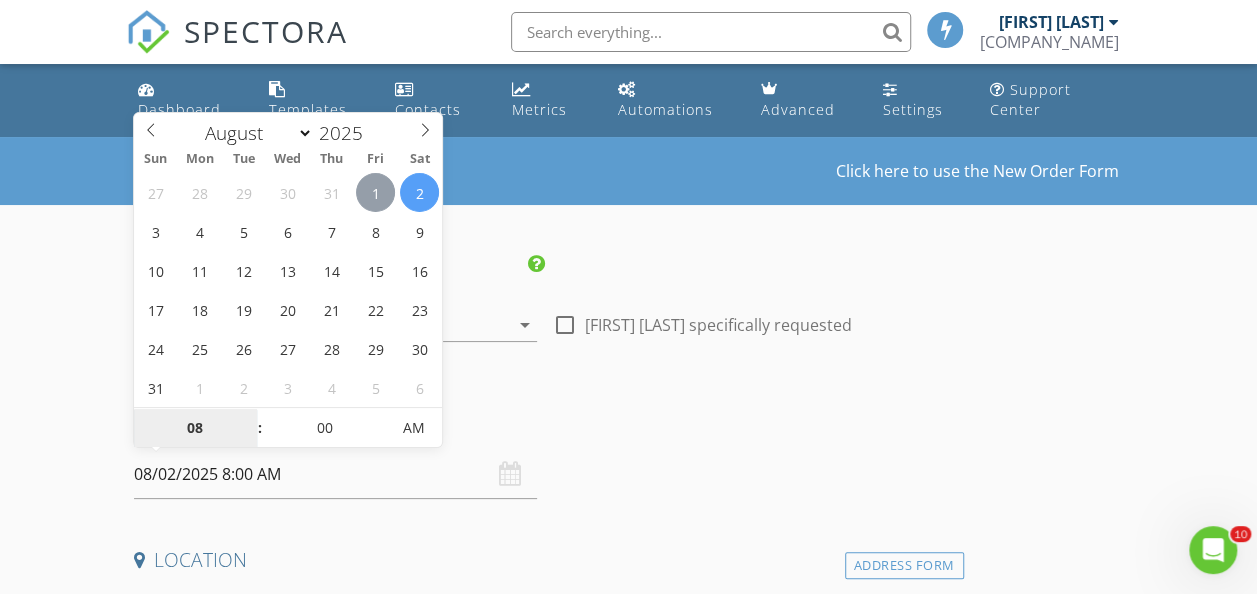 type on "08/01/2025 8:00 AM" 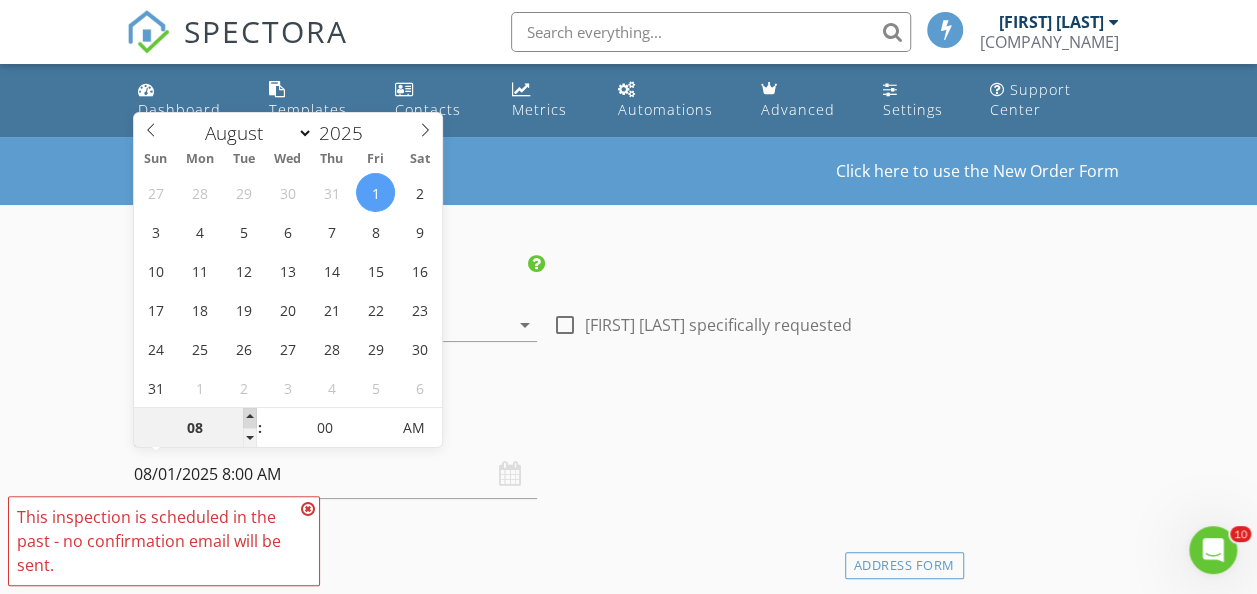 type on "09" 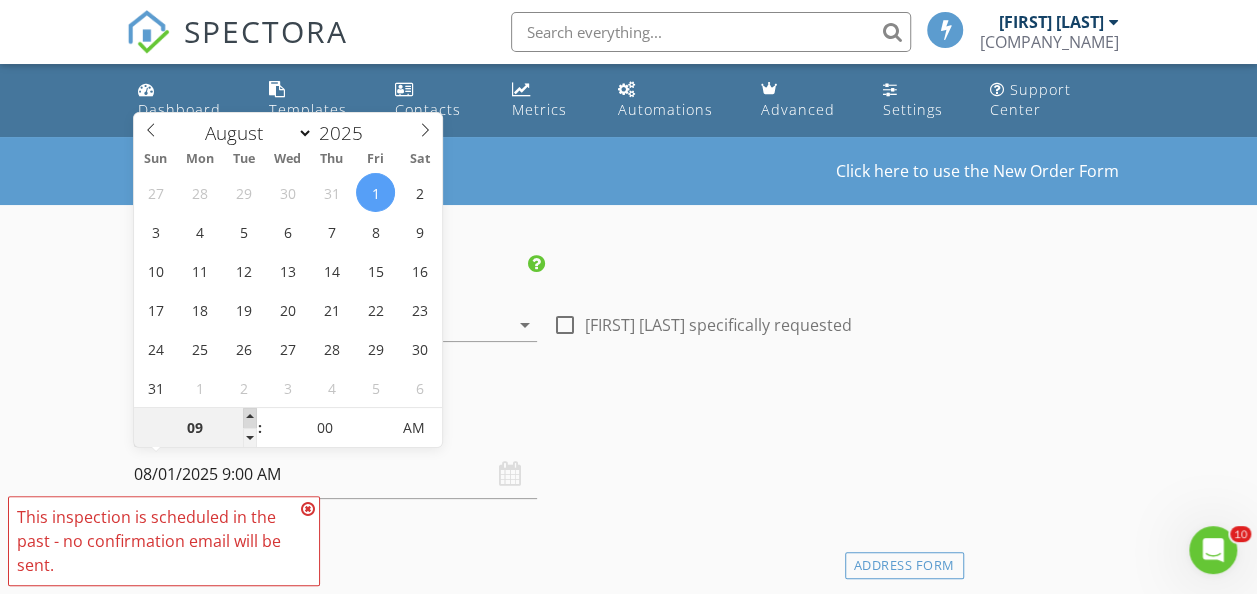 click at bounding box center [250, 418] 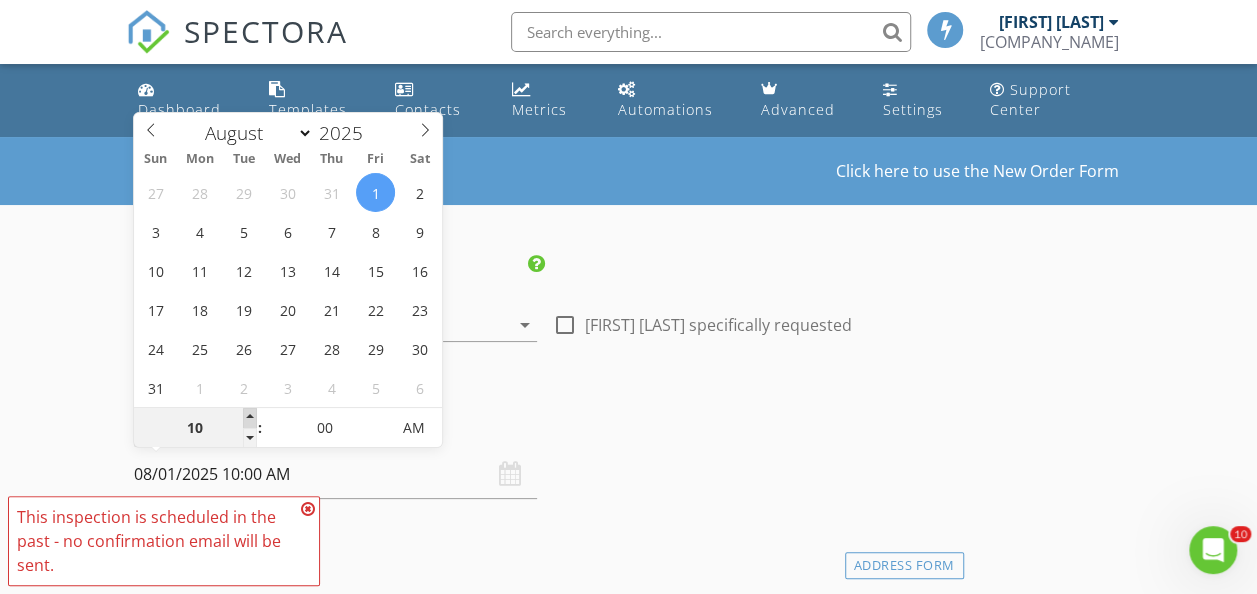 click at bounding box center [250, 418] 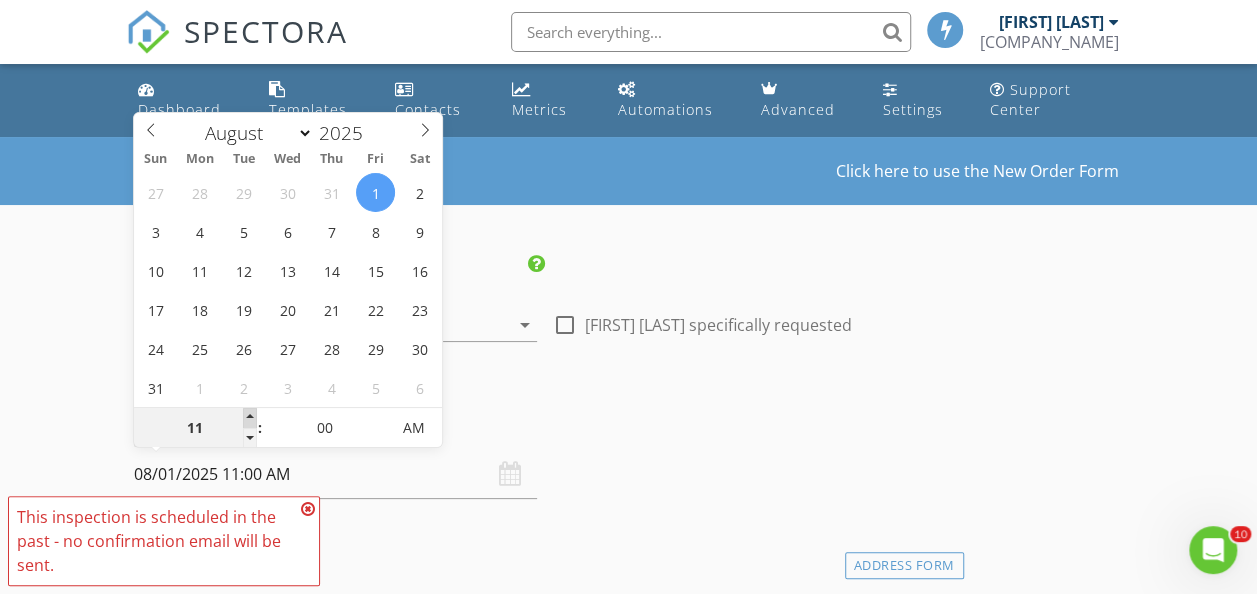 click at bounding box center [250, 418] 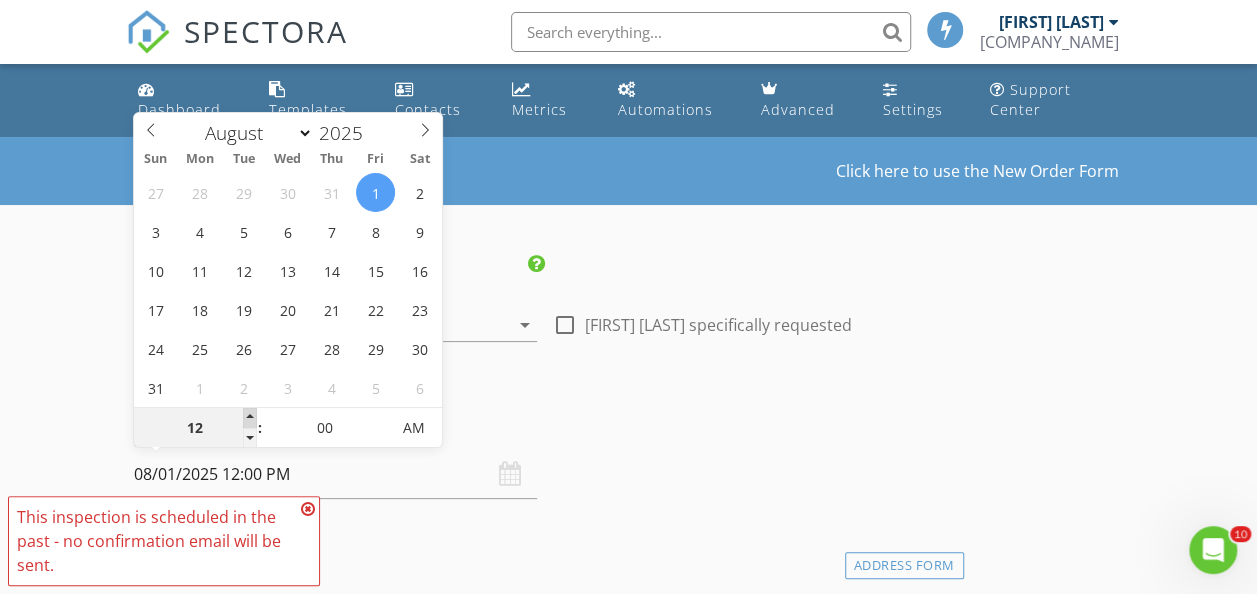 click at bounding box center [250, 418] 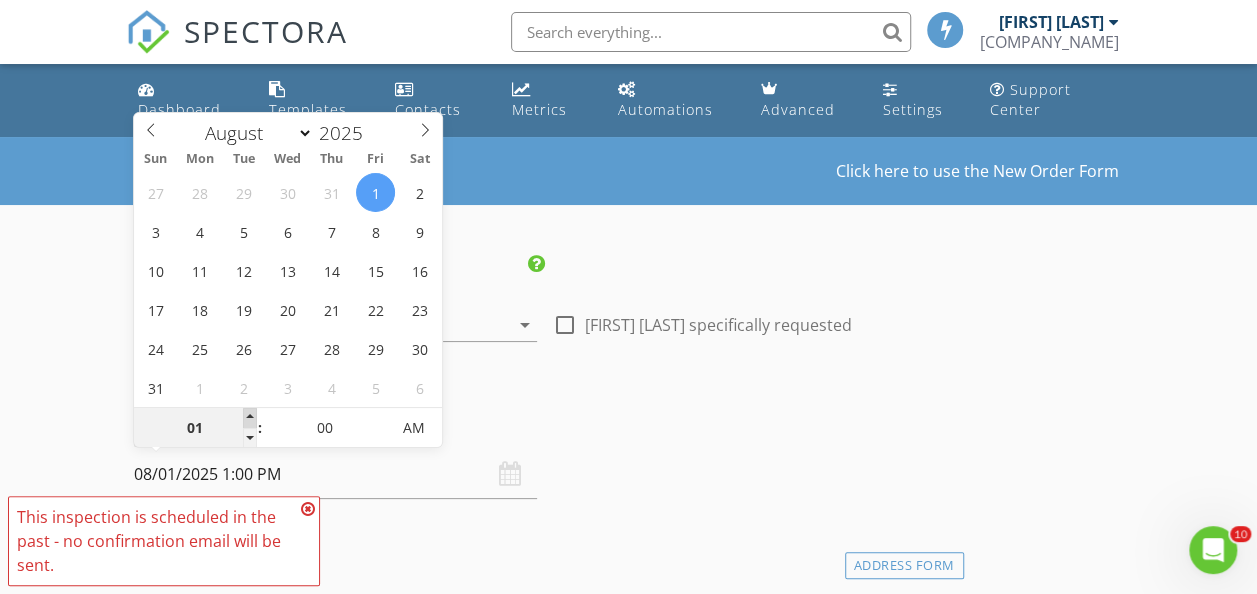 click at bounding box center (250, 418) 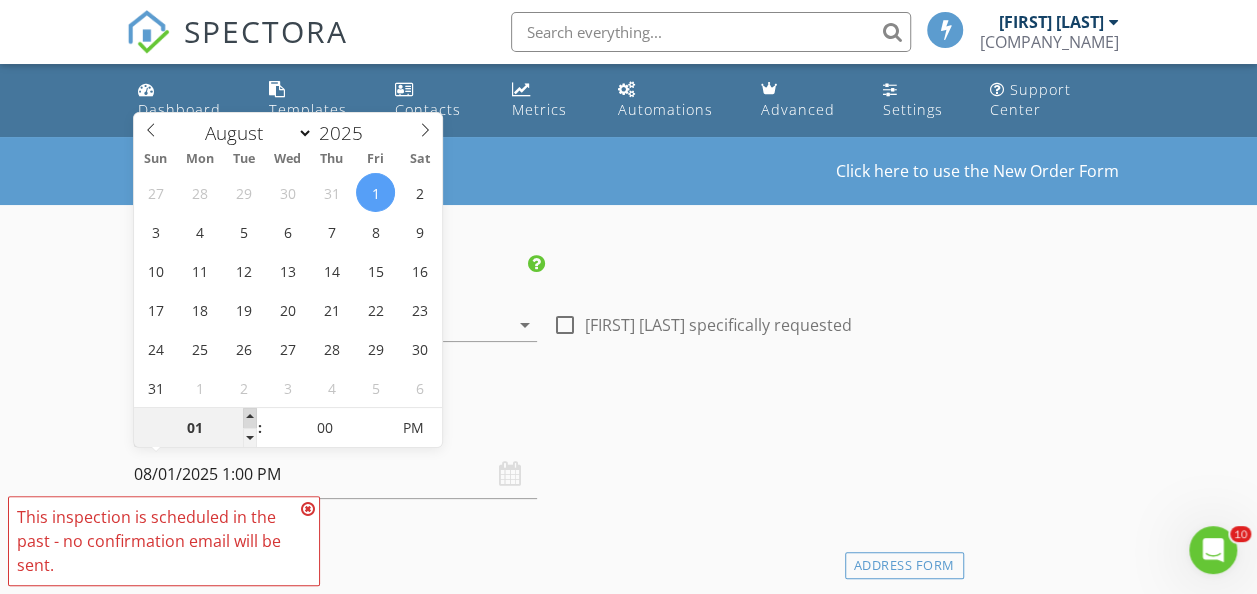 type on "02" 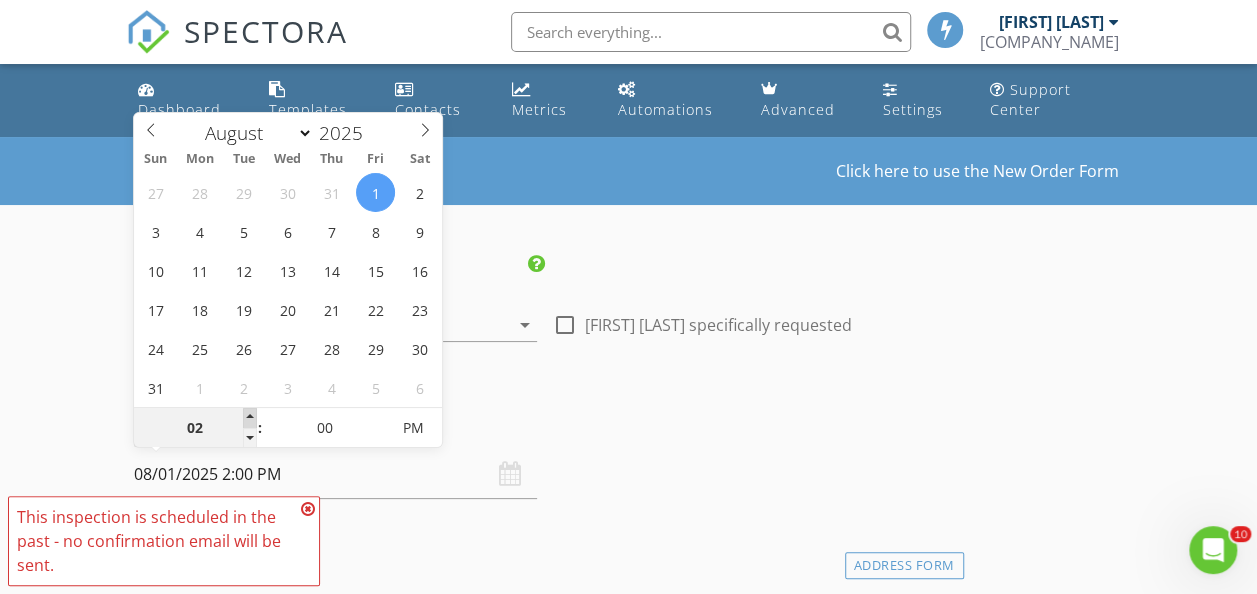 click at bounding box center (250, 418) 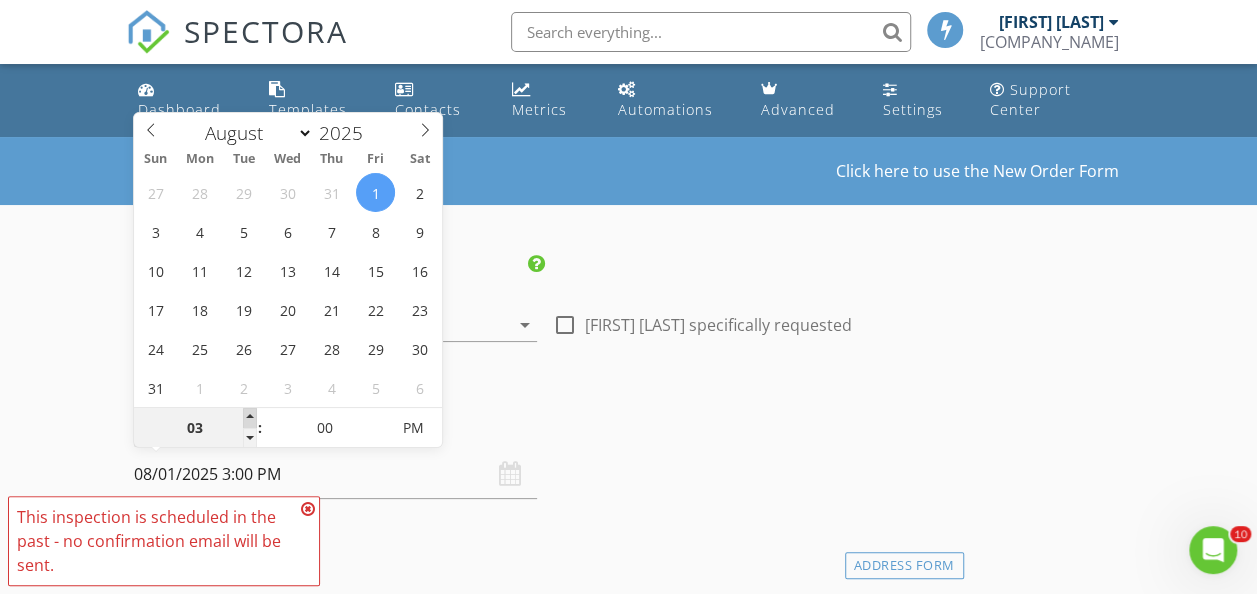 click at bounding box center [250, 418] 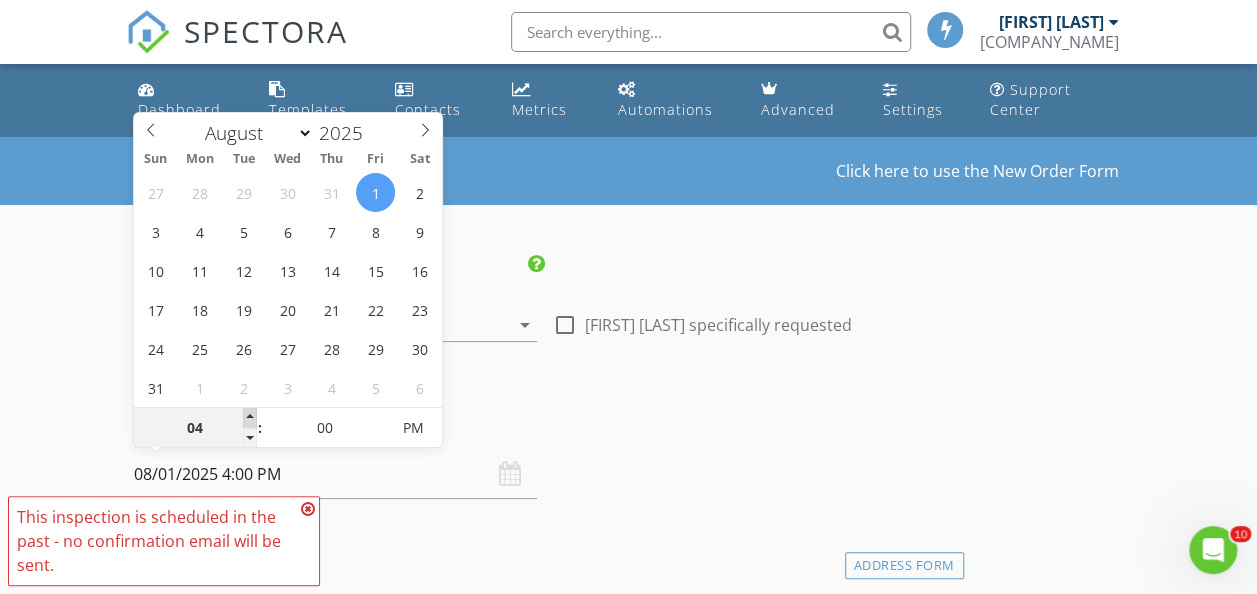 click at bounding box center (250, 418) 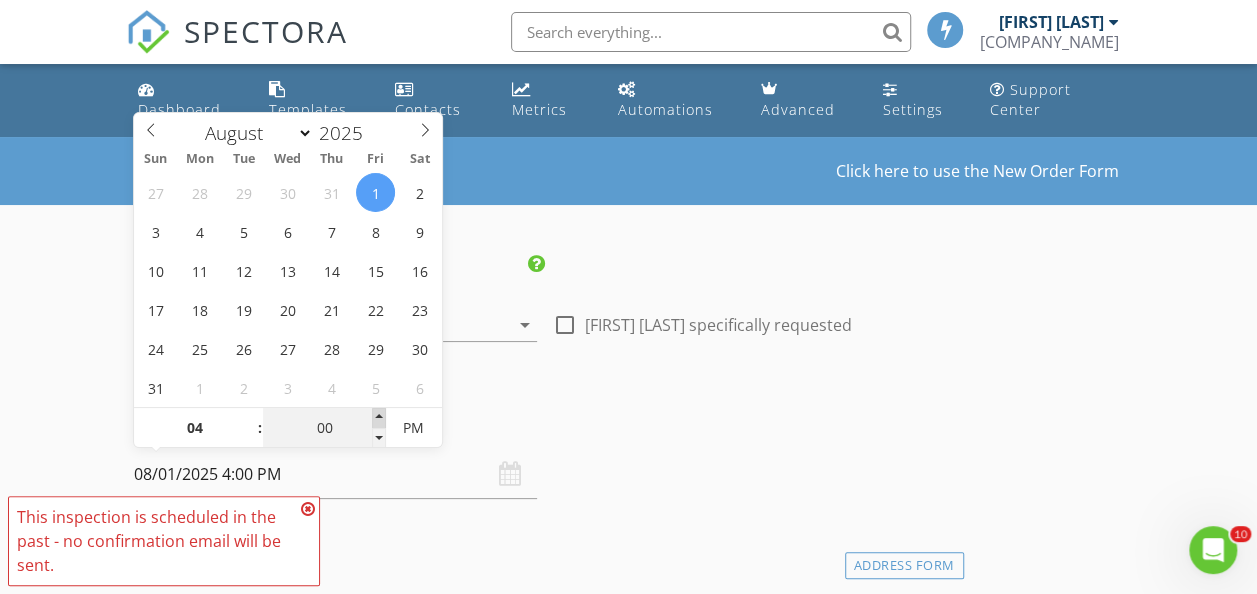 type on "05" 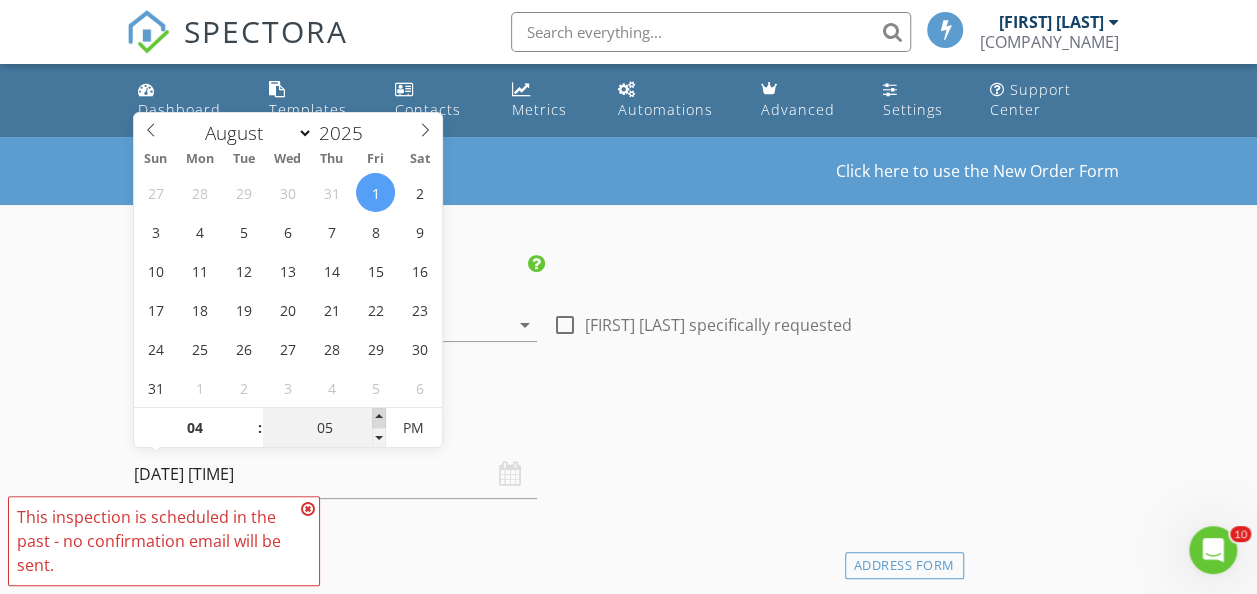 click at bounding box center (379, 418) 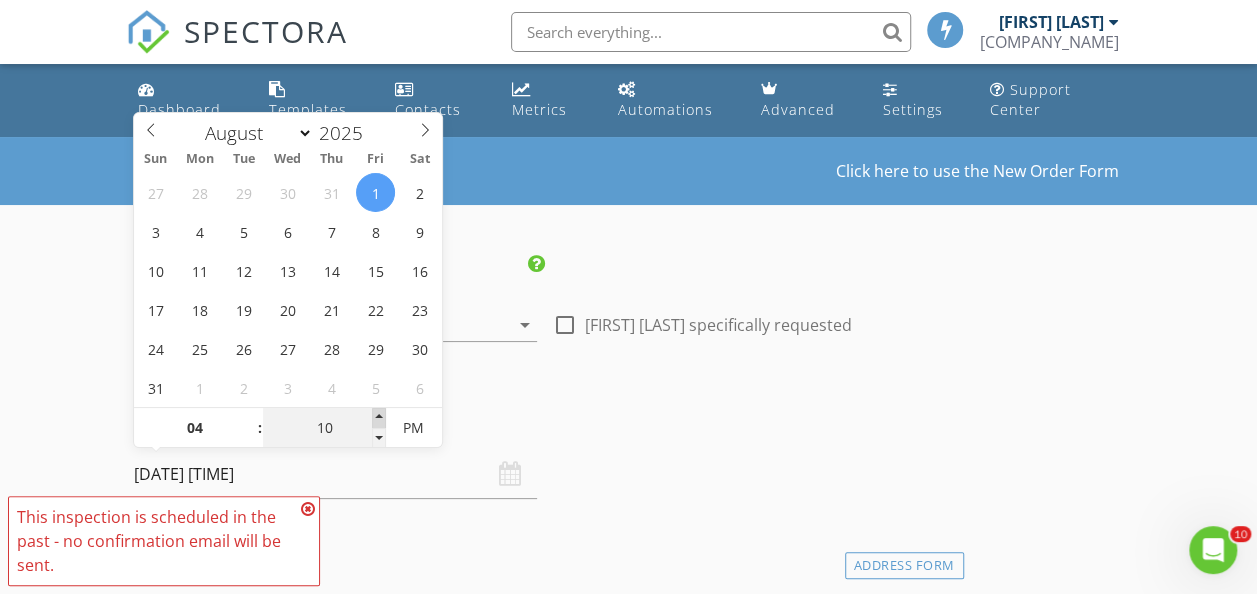 click at bounding box center (379, 418) 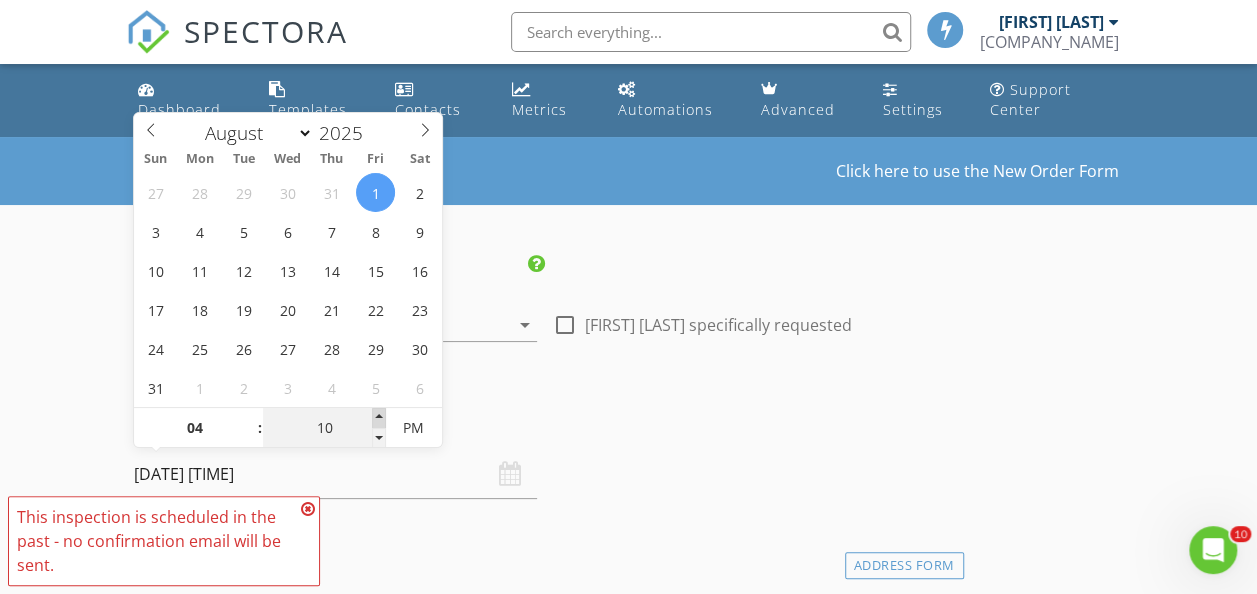 type on "15" 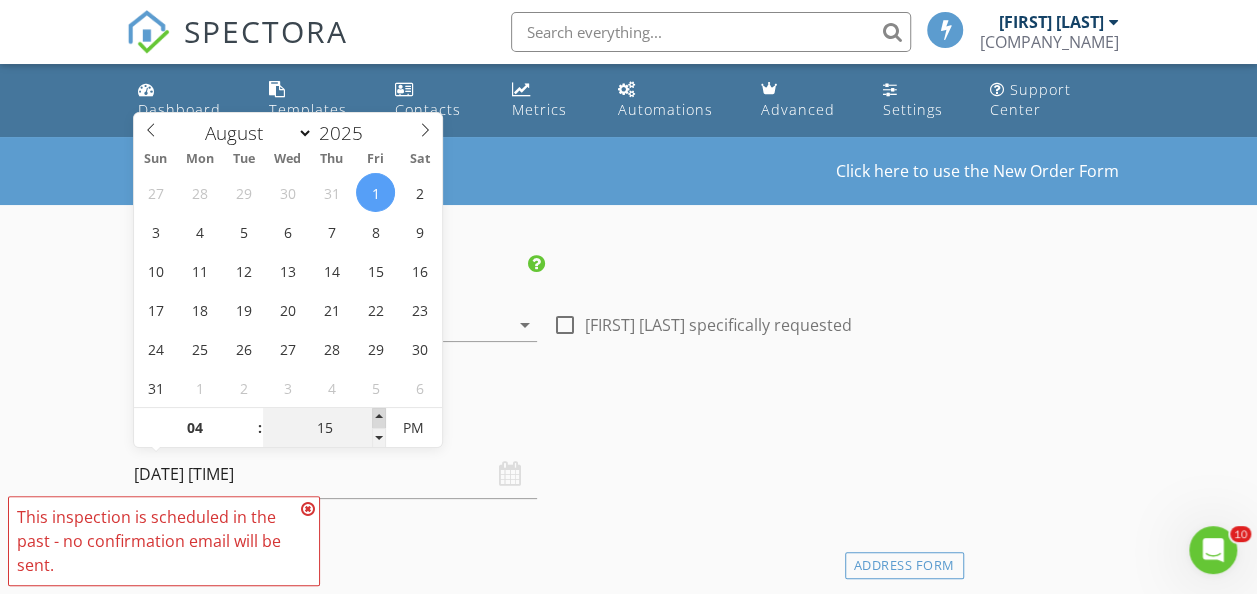click at bounding box center [379, 418] 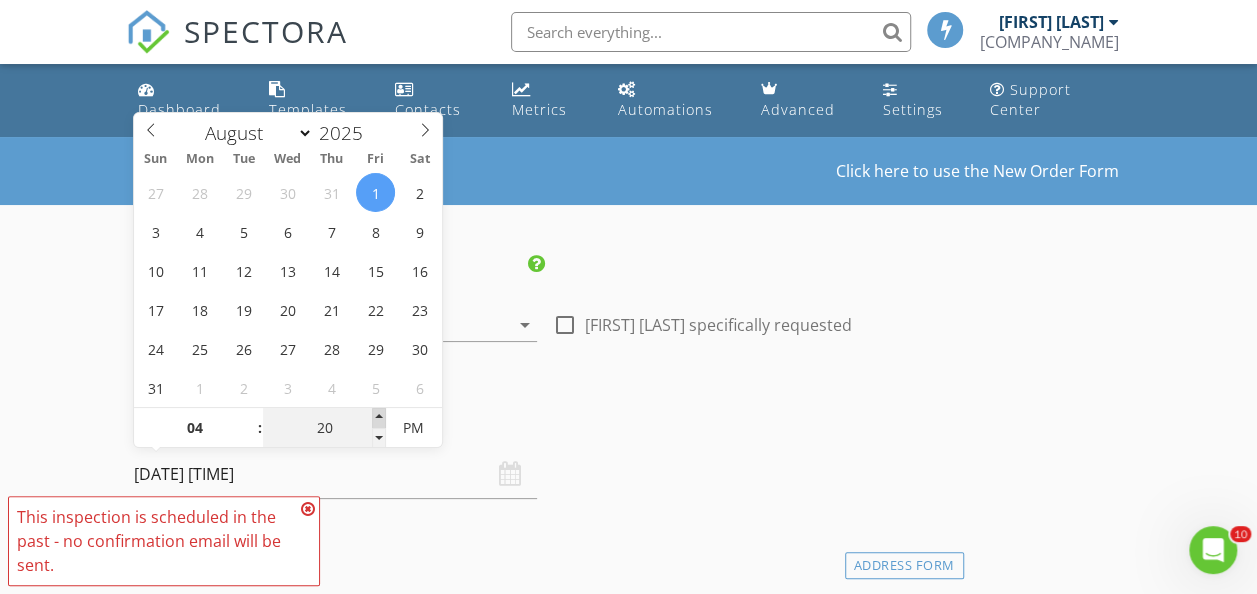 click at bounding box center (379, 418) 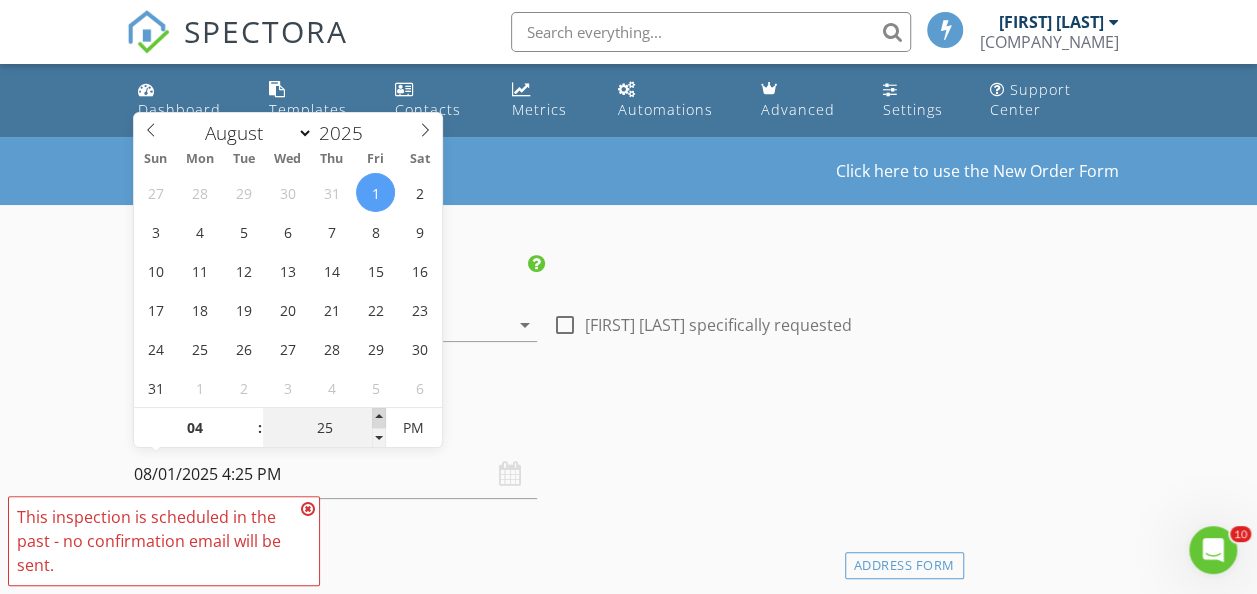 click at bounding box center (379, 418) 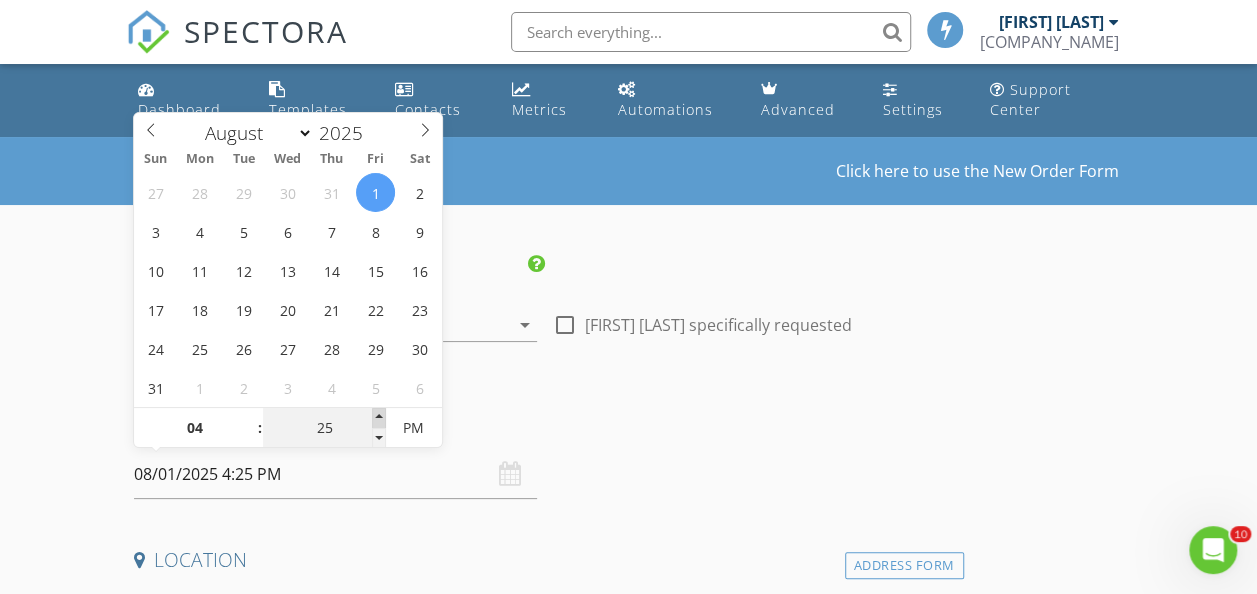 type on "30" 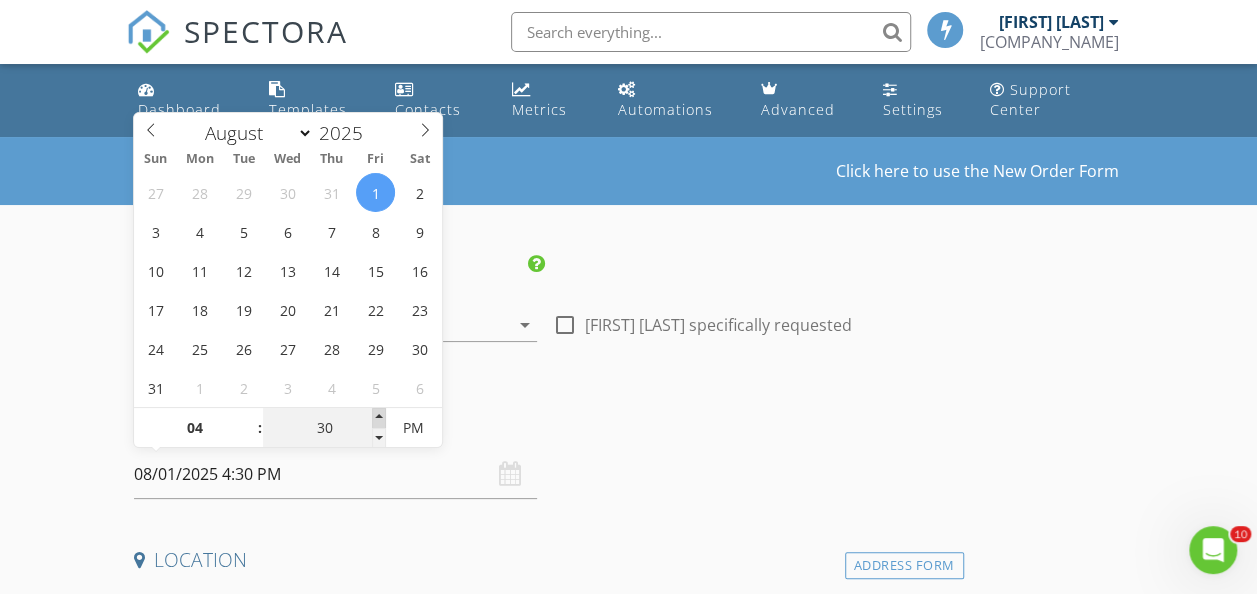 click at bounding box center (379, 418) 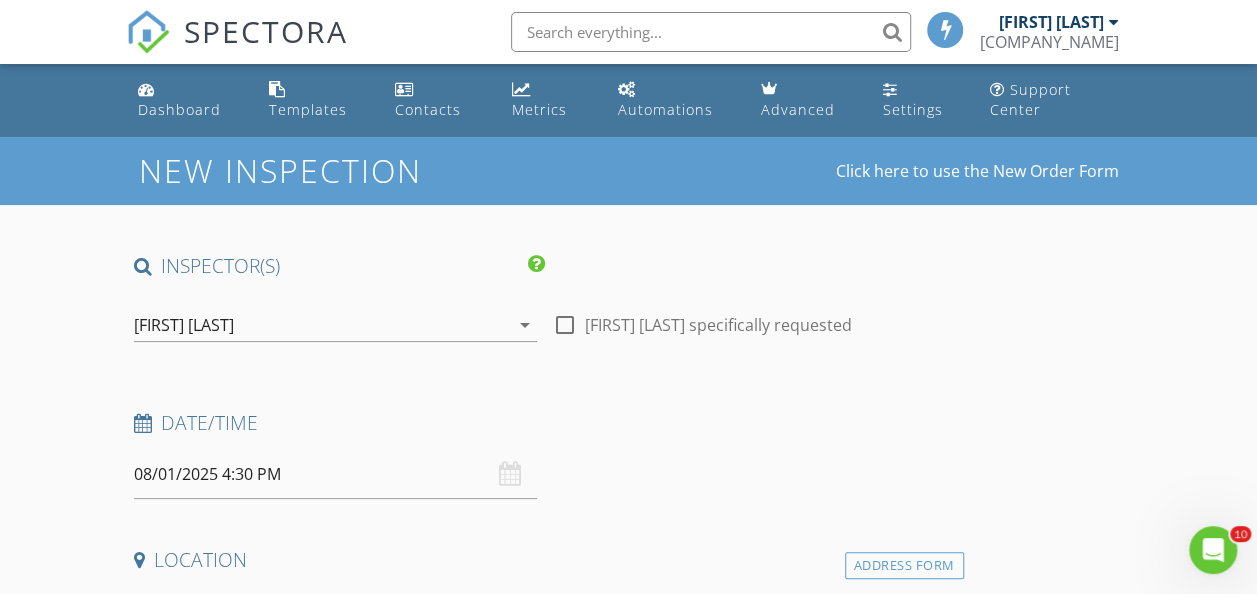 click on "INSPECTOR(S)
check_box   Trevor Seay   PRIMARY   Trevor Seay arrow_drop_down   check_box_outline_blank Trevor Seay specifically requested
Date/Time
08/01/2025 4:30 PM
Location
Address Form       Can't find your address?   Click here.
client
check_box Enable Client CC email for this inspection   Client Search     check_box_outline_blank Client is a Company/Organization     First Name   Last Name   Email   CC Email   Phone           Notes   Private Notes
ADD ADDITIONAL client
SERVICES
arrow_drop_down     Select Discount Code arrow_drop_down    Charges       TOTAL   $0.00    Duration    No services with durations selected      Templates    No templates selected    Agreements    No agreements selected
Manual Edit
FEES
TOTAL:" at bounding box center [545, 1629] 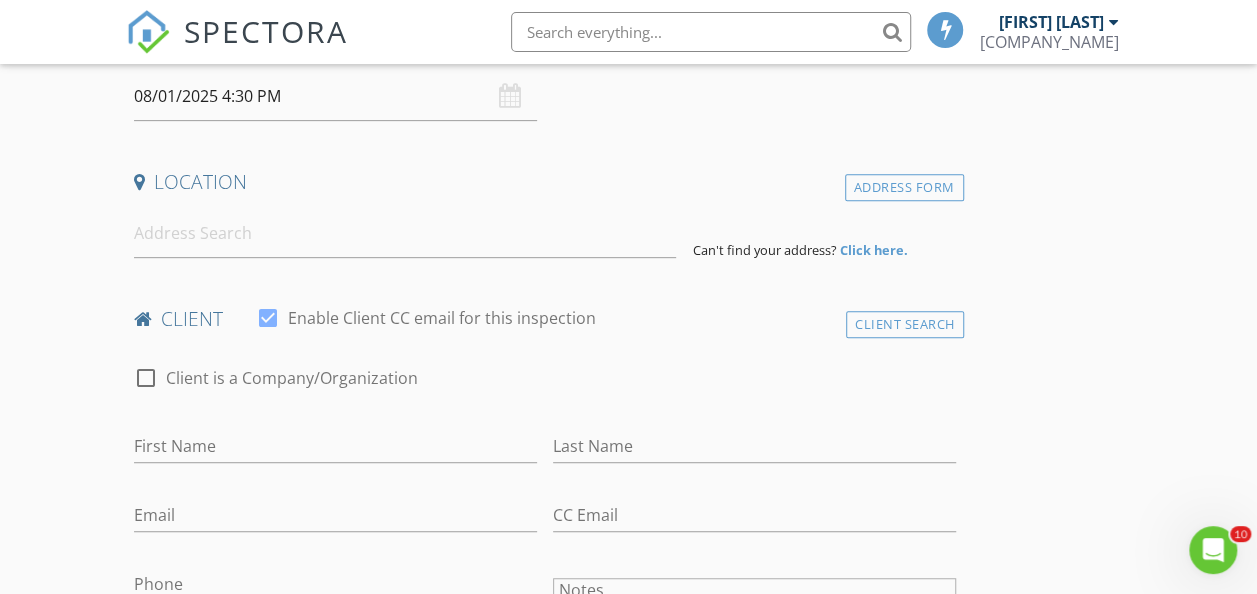 scroll, scrollTop: 419, scrollLeft: 0, axis: vertical 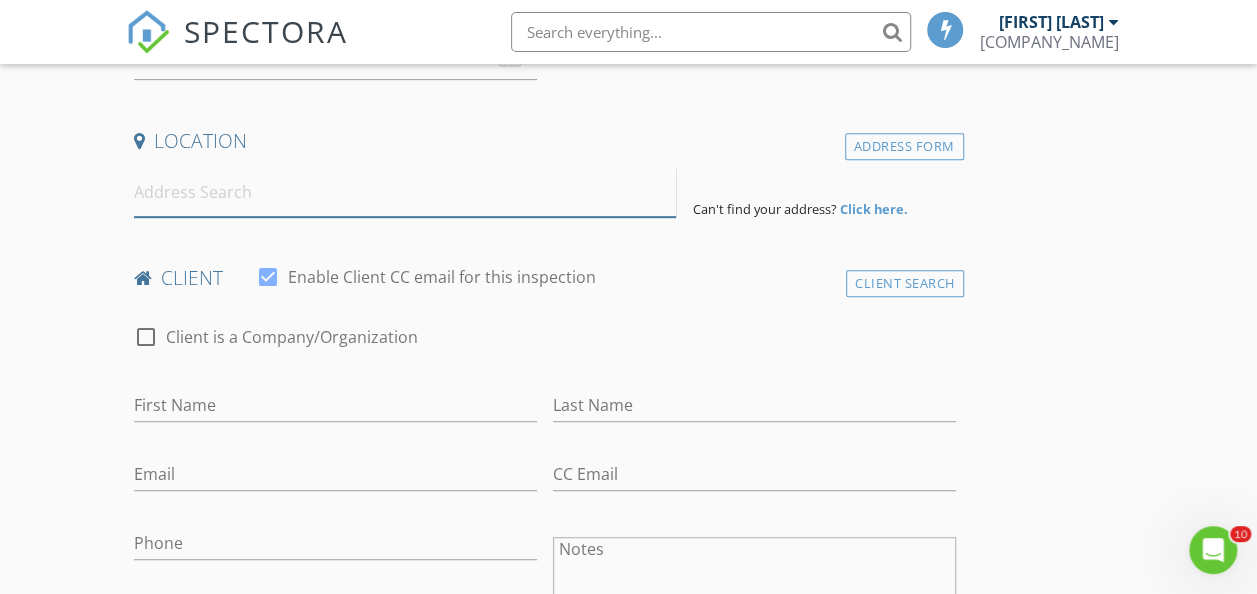 click at bounding box center (405, 192) 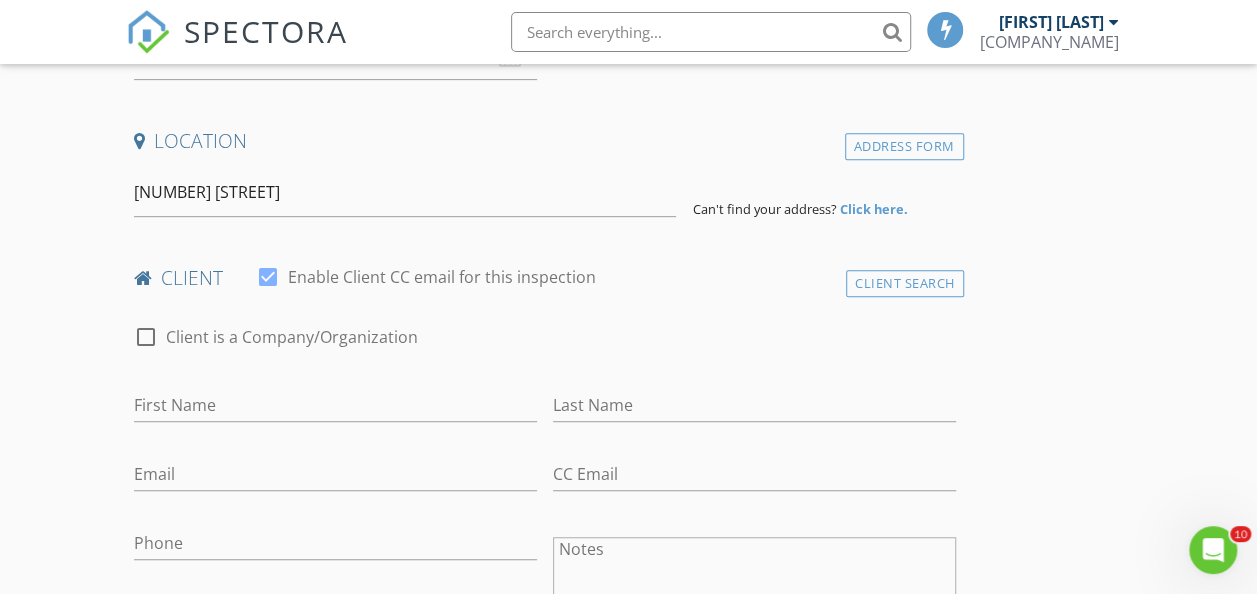 type on "812 Marvin Avenue, Port St. Joe, FL, USA" 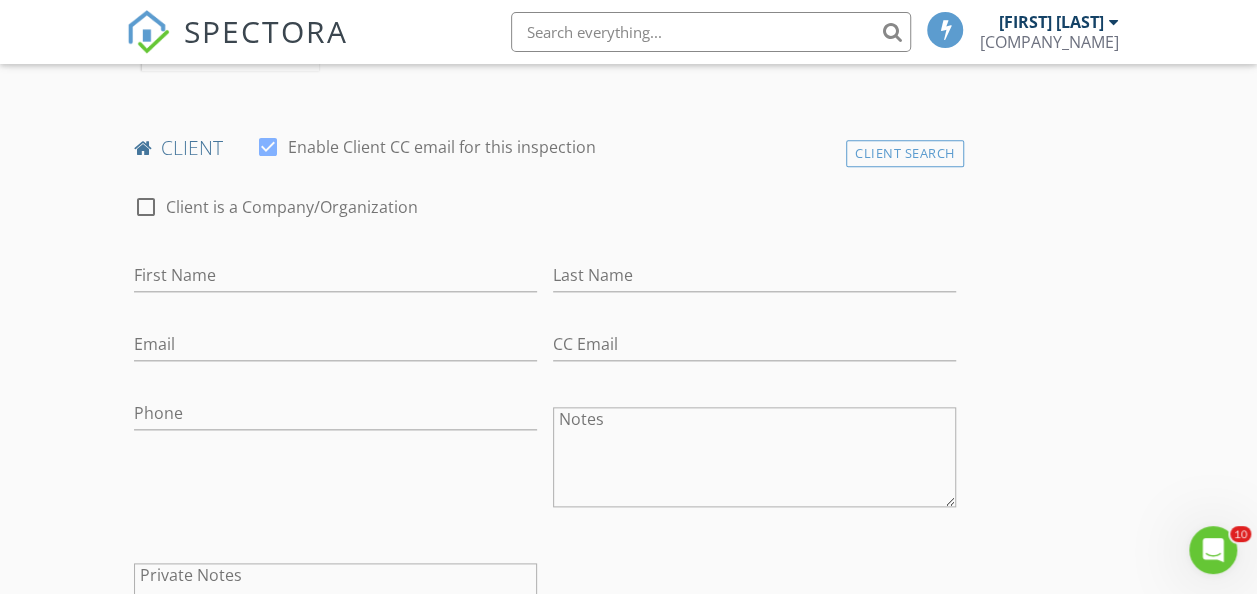 scroll, scrollTop: 990, scrollLeft: 0, axis: vertical 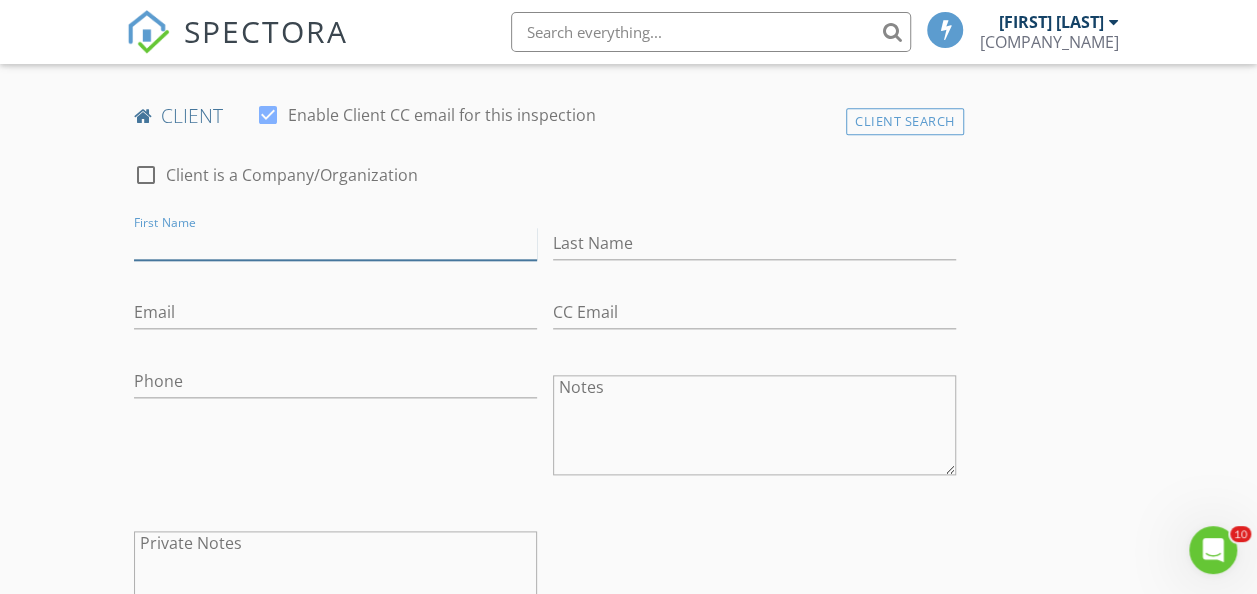 click on "First Name" at bounding box center [335, 243] 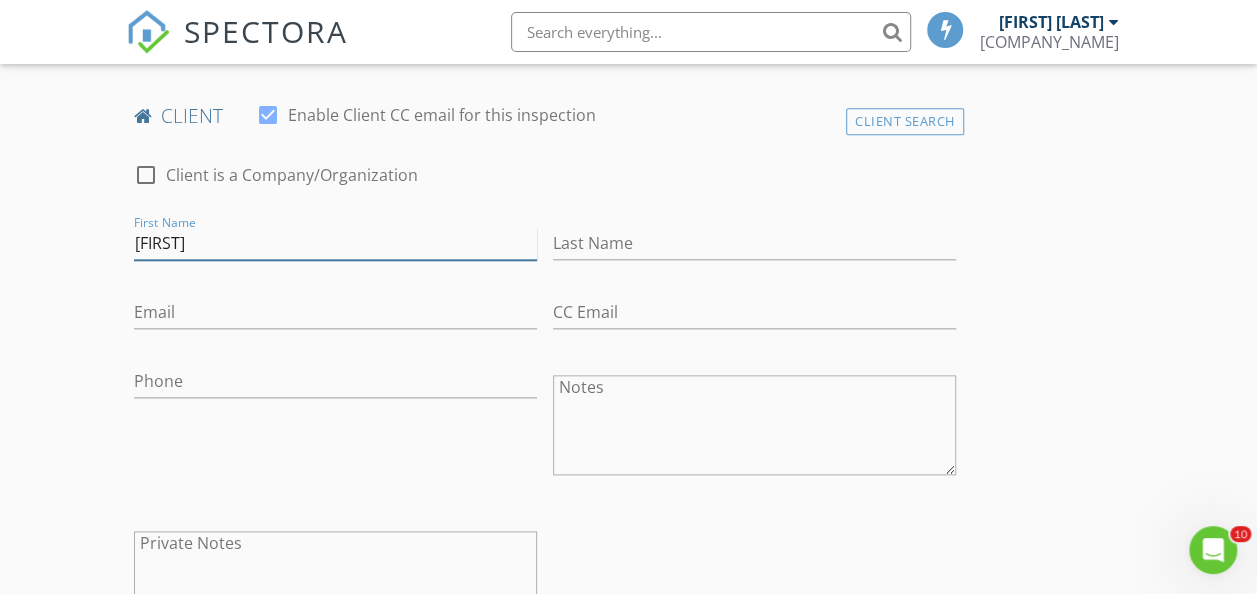 type on "Grant" 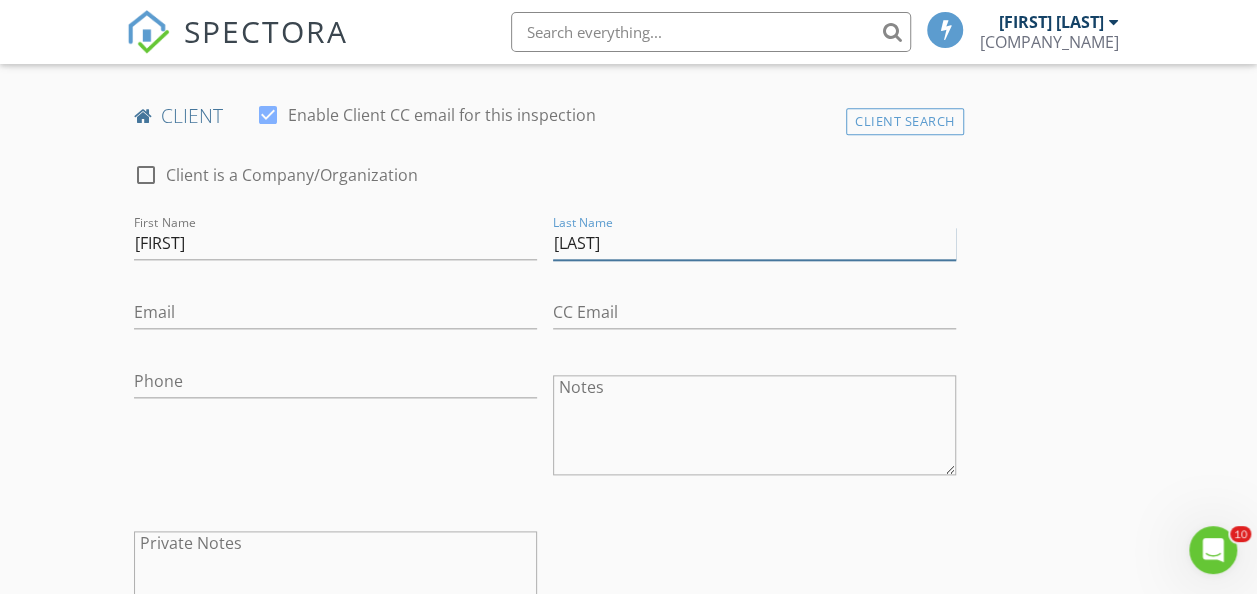 type on "Rish" 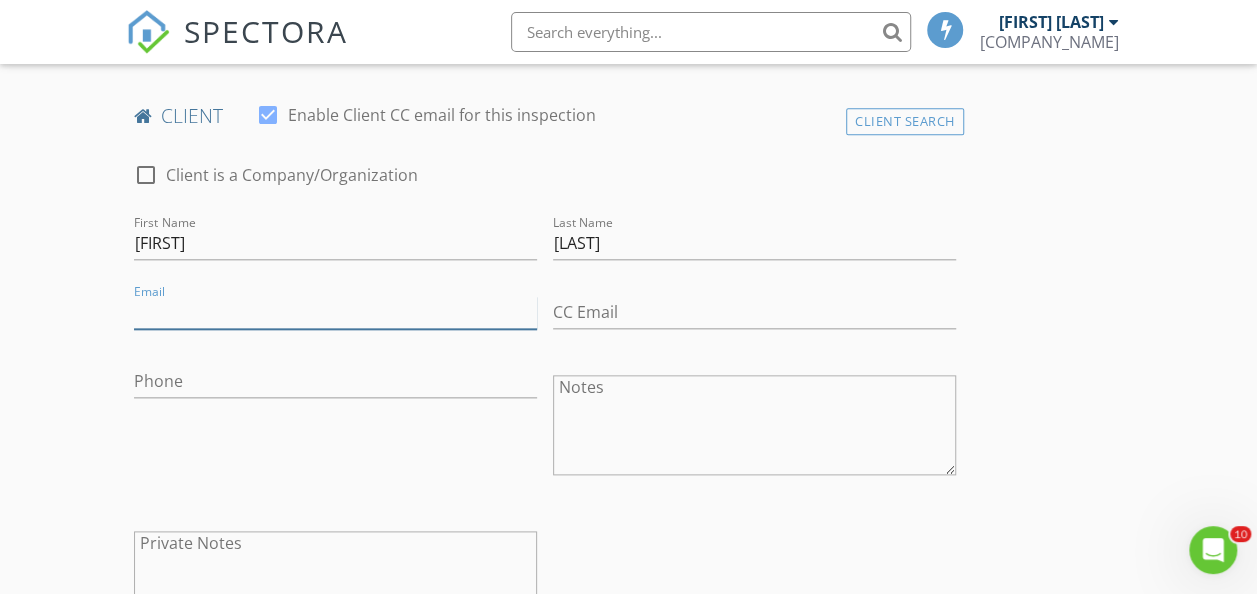 click on "Email" at bounding box center [335, 312] 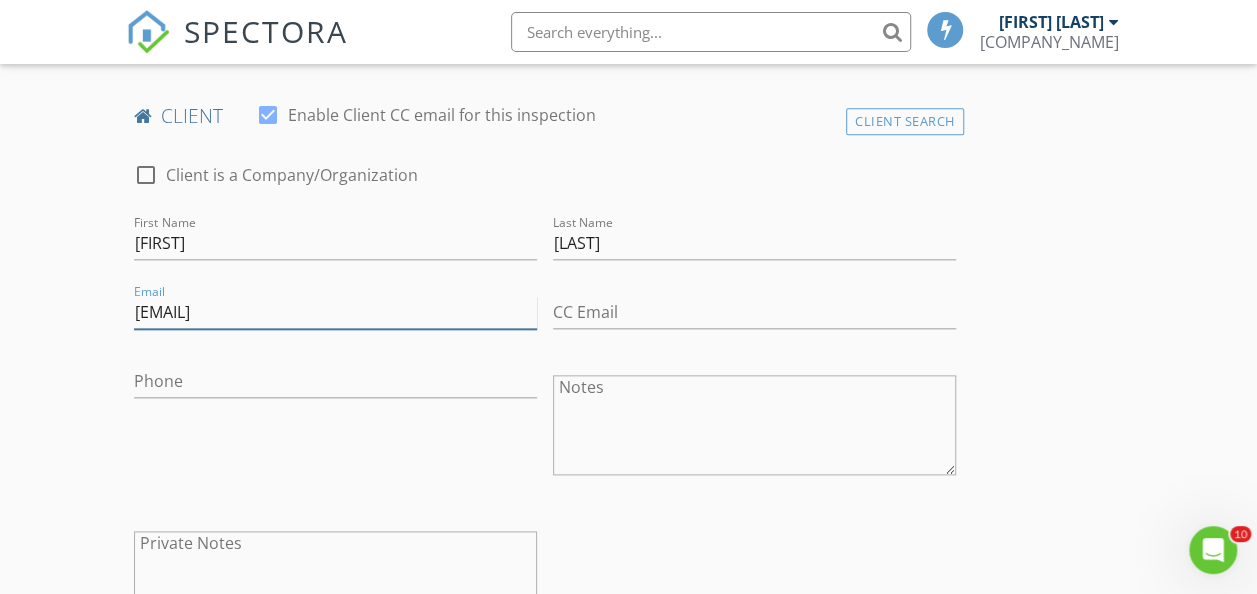 type on "grish@rishreg.com" 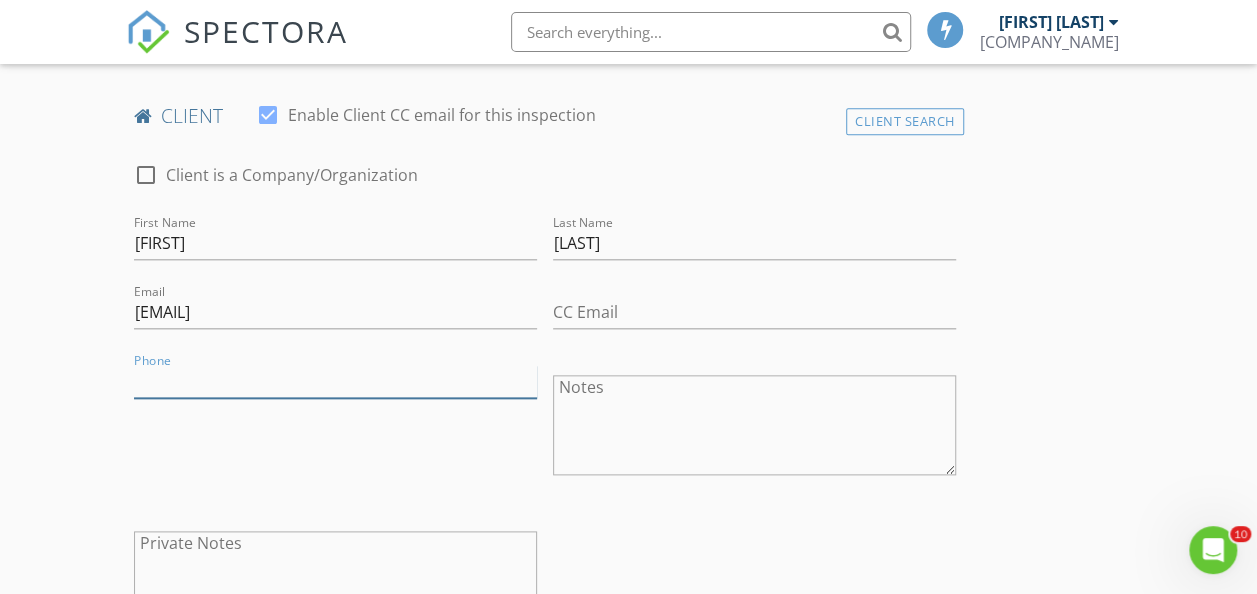 click on "Phone" at bounding box center (335, 381) 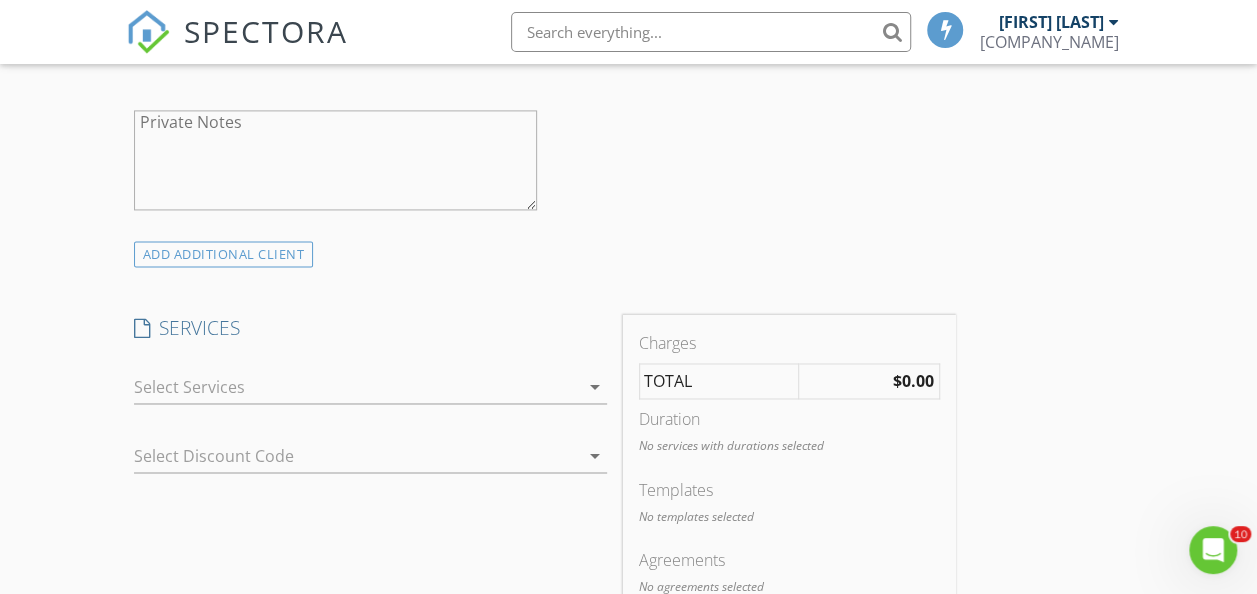 scroll, scrollTop: 1433, scrollLeft: 0, axis: vertical 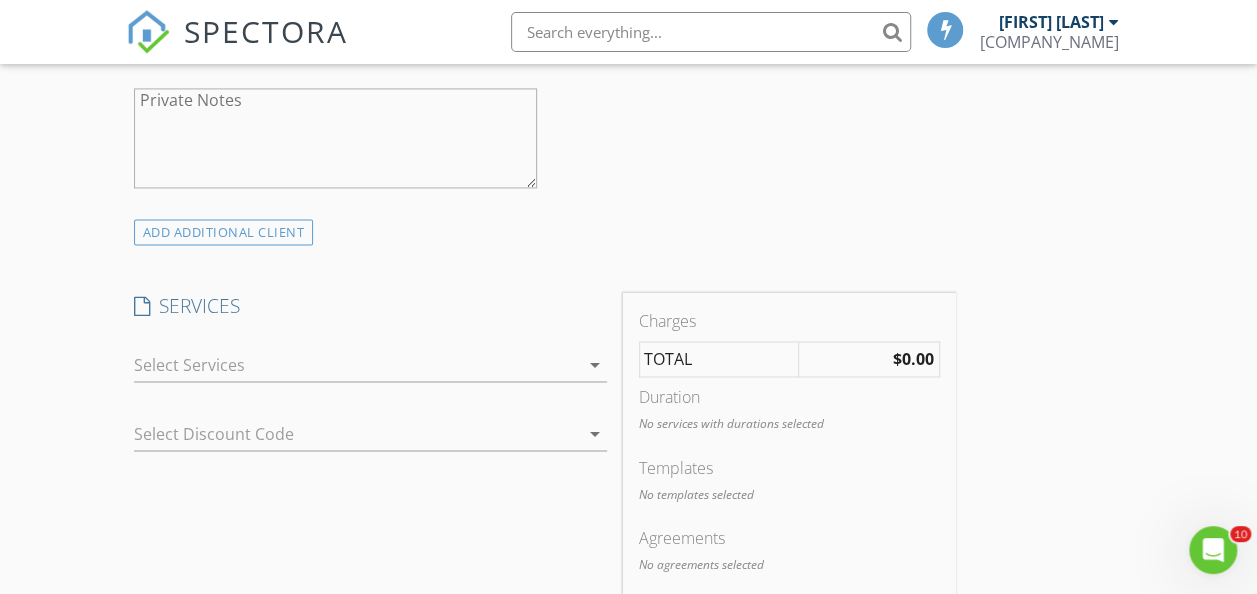 type on "850-340-1270" 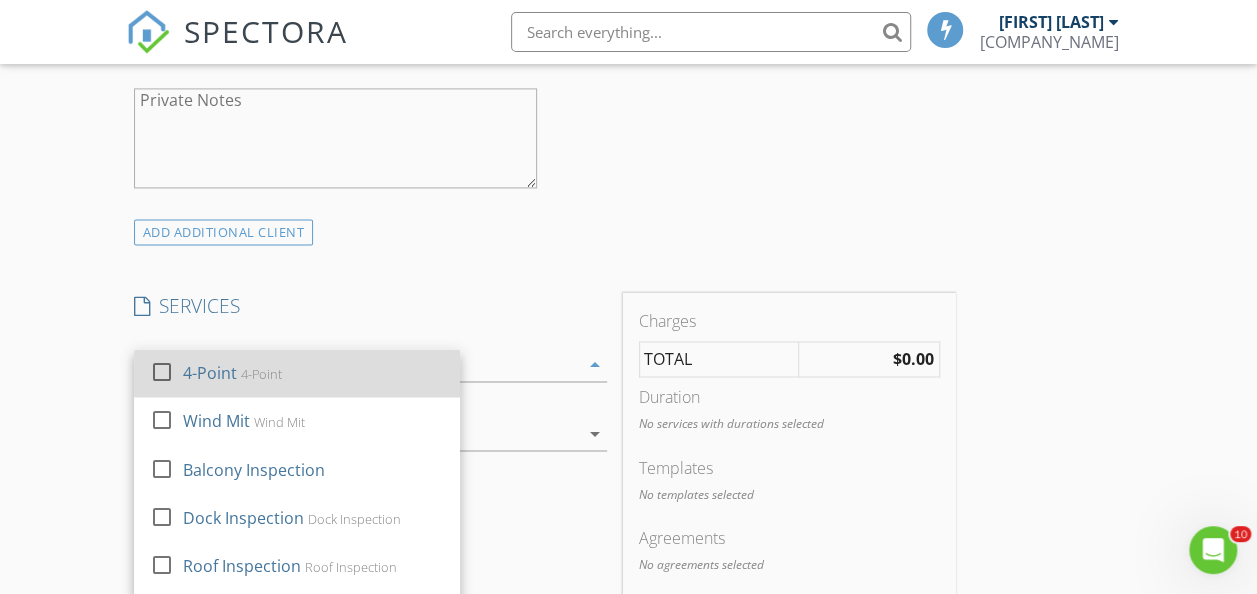 click at bounding box center (166, 390) 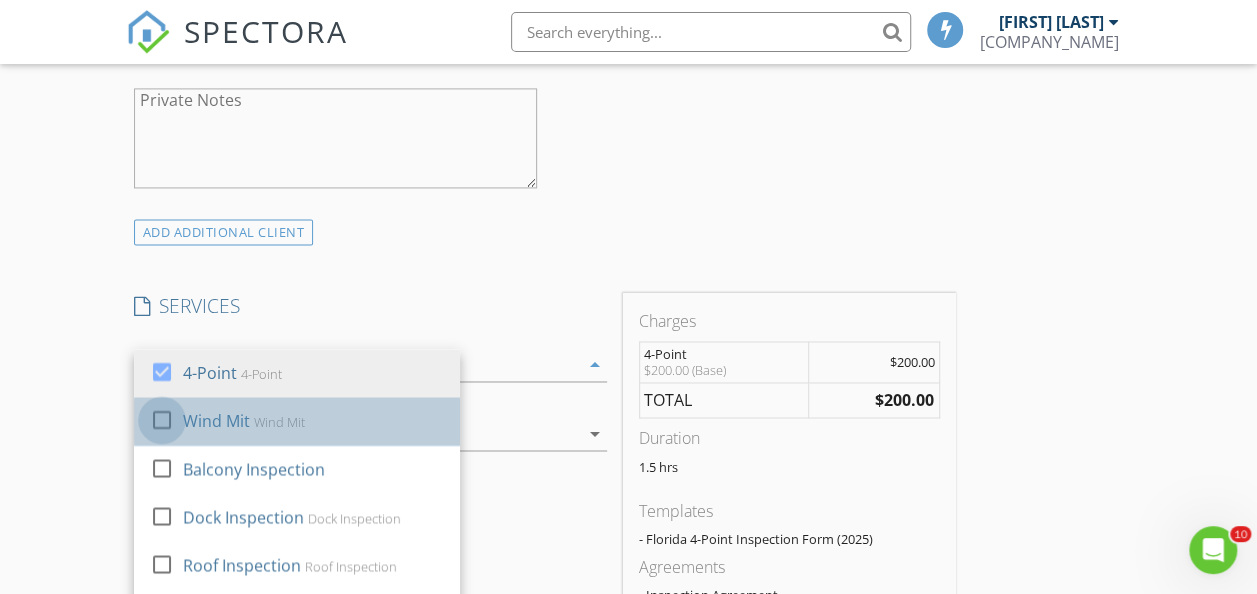 click at bounding box center [162, 420] 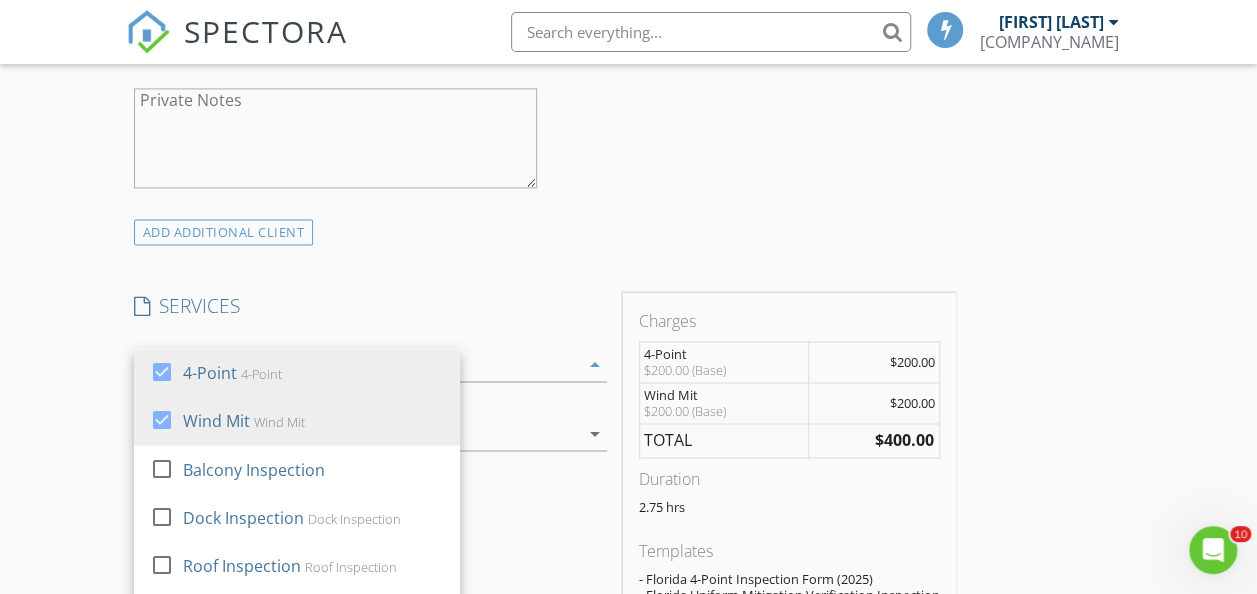 click on "INSPECTOR(S)
check_box   Trevor Seay   PRIMARY   Trevor Seay arrow_drop_down   check_box_outline_blank Trevor Seay specifically requested
Date/Time
08/01/2025 4:30 PM
Location
Address Search       Address 812 Marvin Ave   Unit   City Port St. Joe   State FL   Zip 32456   County Gulf     Square Feet 1827   Year Built 2006   Foundation arrow_drop_down     Trevor Seay     50.4 miles     (an hour)
client
check_box Enable Client CC email for this inspection   Client Search     check_box_outline_blank Client is a Company/Organization     First Name Grant   Last Name Rish   Email grish@rishreg.com   CC Email   Phone 850-340-1270           Notes   Private Notes
ADD ADDITIONAL client
SERVICES
check_box   4-Point   4-Point  check_box   Wind Mit   Wind Mit check_box_outline_blank" at bounding box center [629, 503] 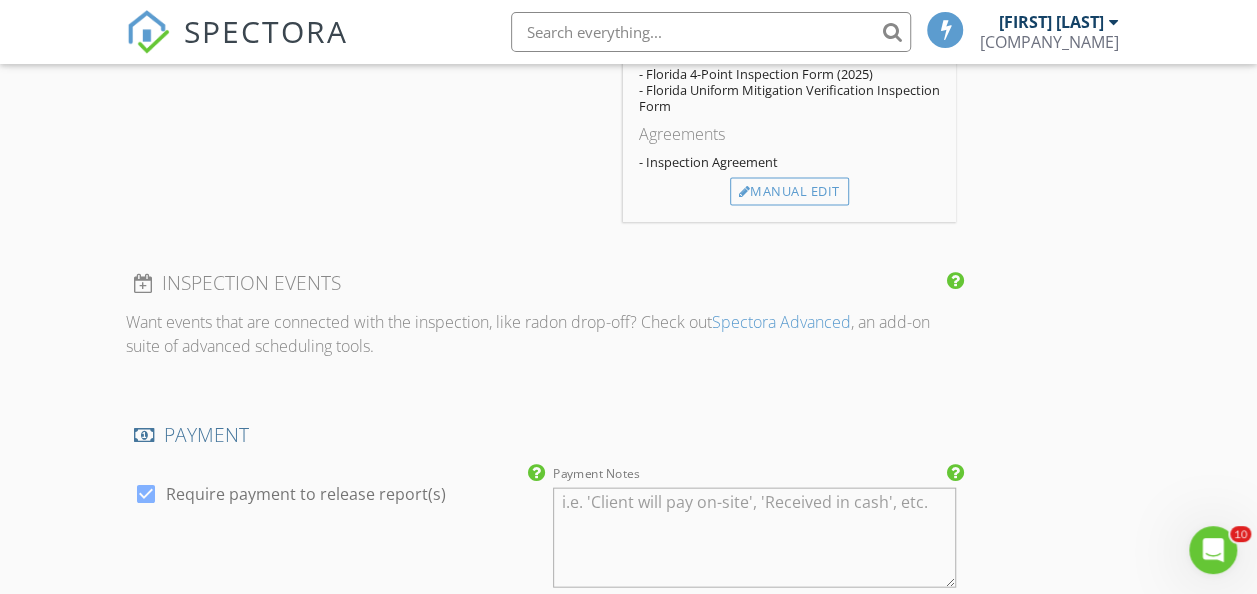 scroll, scrollTop: 1945, scrollLeft: 0, axis: vertical 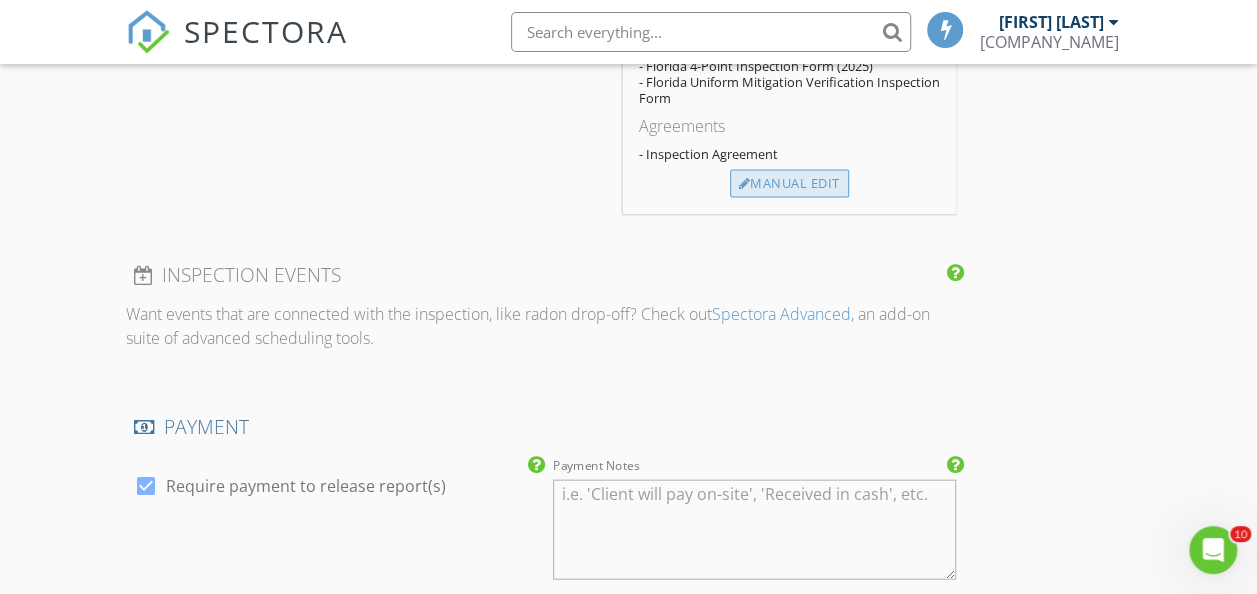 click on "Manual Edit" at bounding box center [789, 184] 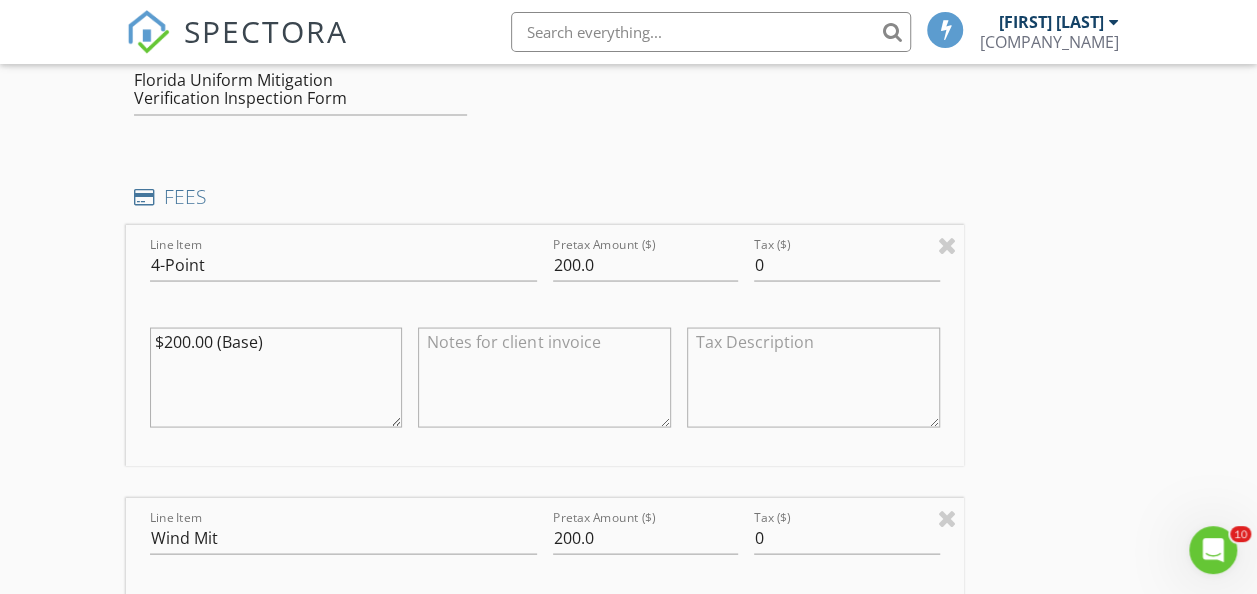 scroll, scrollTop: 1736, scrollLeft: 0, axis: vertical 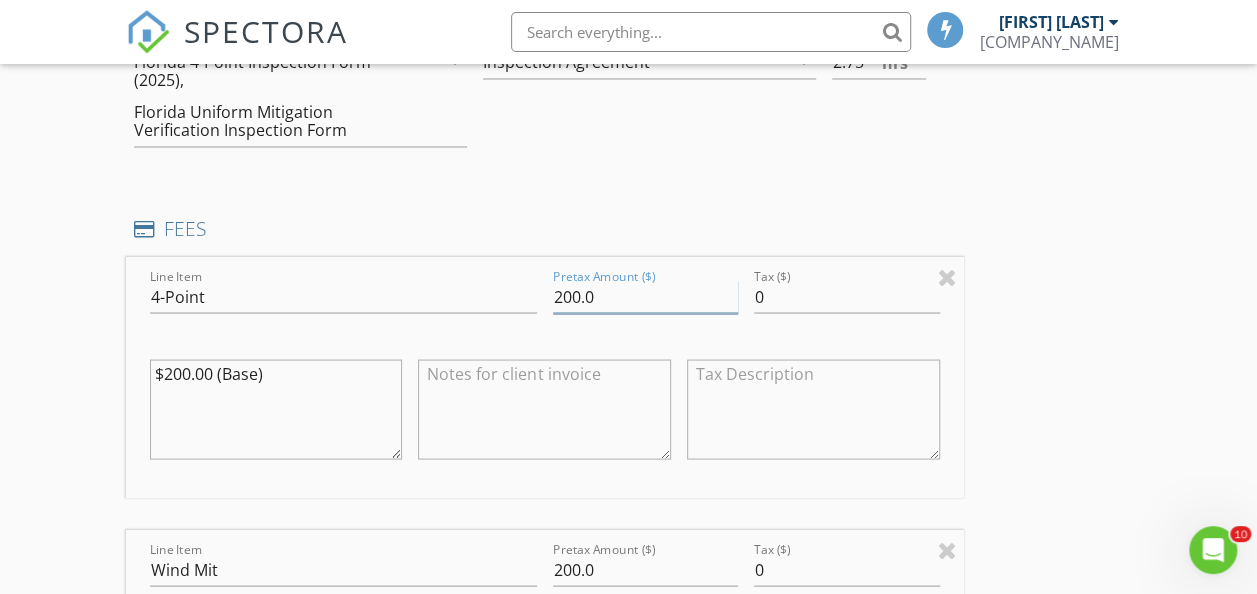 drag, startPoint x: 431, startPoint y: 312, endPoint x: 492, endPoint y: 312, distance: 61 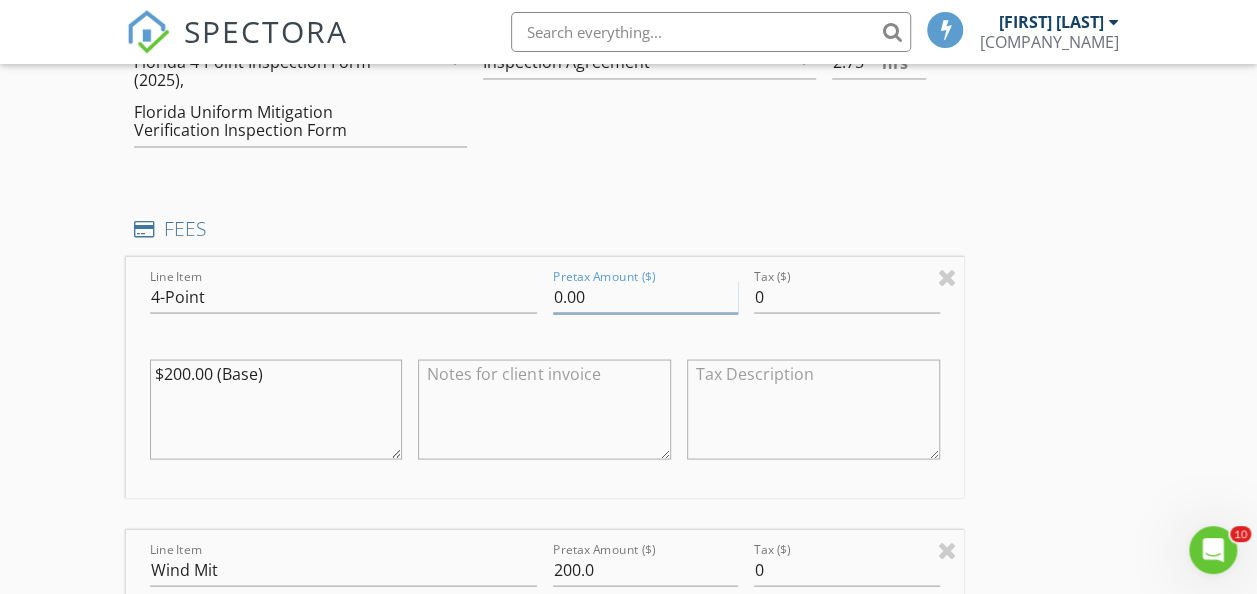 type on "0.00" 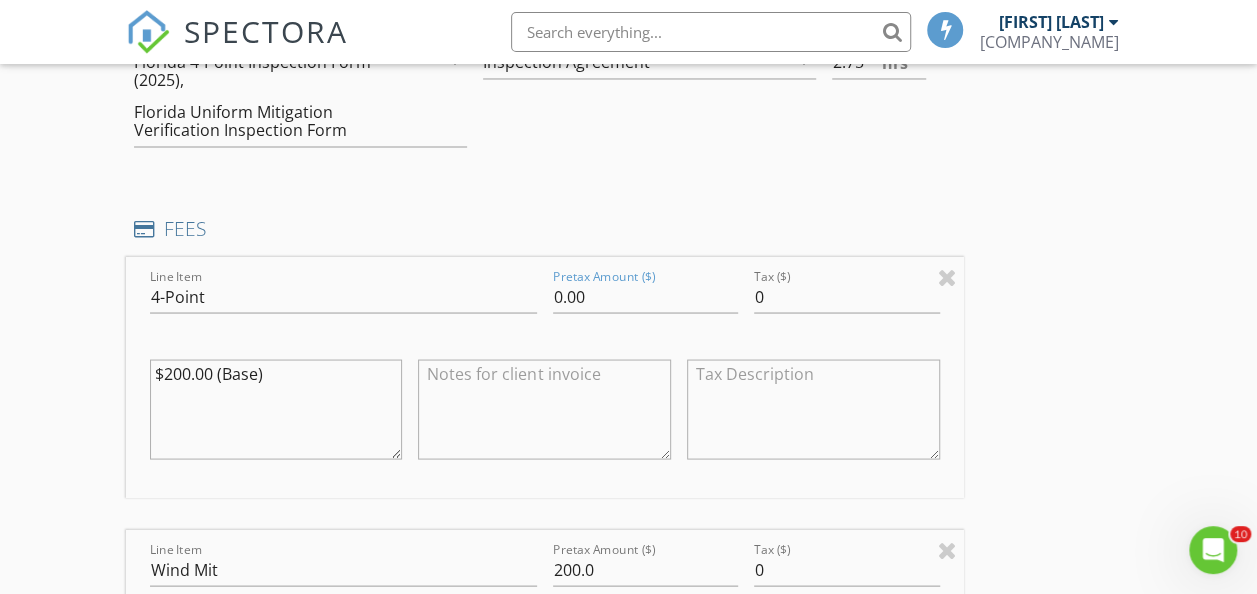 click on "INSPECTOR(S)
check_box   Trevor Seay   PRIMARY   Trevor Seay arrow_drop_down   check_box_outline_blank Trevor Seay specifically requested
Date/Time
08/01/2025 4:30 PM
Location
Address Search       Address 812 Marvin Ave   Unit   City Port St. Joe   State FL   Zip 32456   County Gulf     Square Feet 1827   Year Built 2006   Foundation arrow_drop_down     Trevor Seay     50.4 miles     (an hour)
client
check_box Enable Client CC email for this inspection   Client Search     check_box_outline_blank Client is a Company/Organization     First Name Grant   Last Name Rish   Email grish@rishreg.com   CC Email   Phone 850-340-1270           Notes   Private Notes
ADD ADDITIONAL client
SERVICES
check_box   4-Point   4-Point  check_box   Wind Mit   Wind Mit check_box_outline_blank" at bounding box center (629, 436) 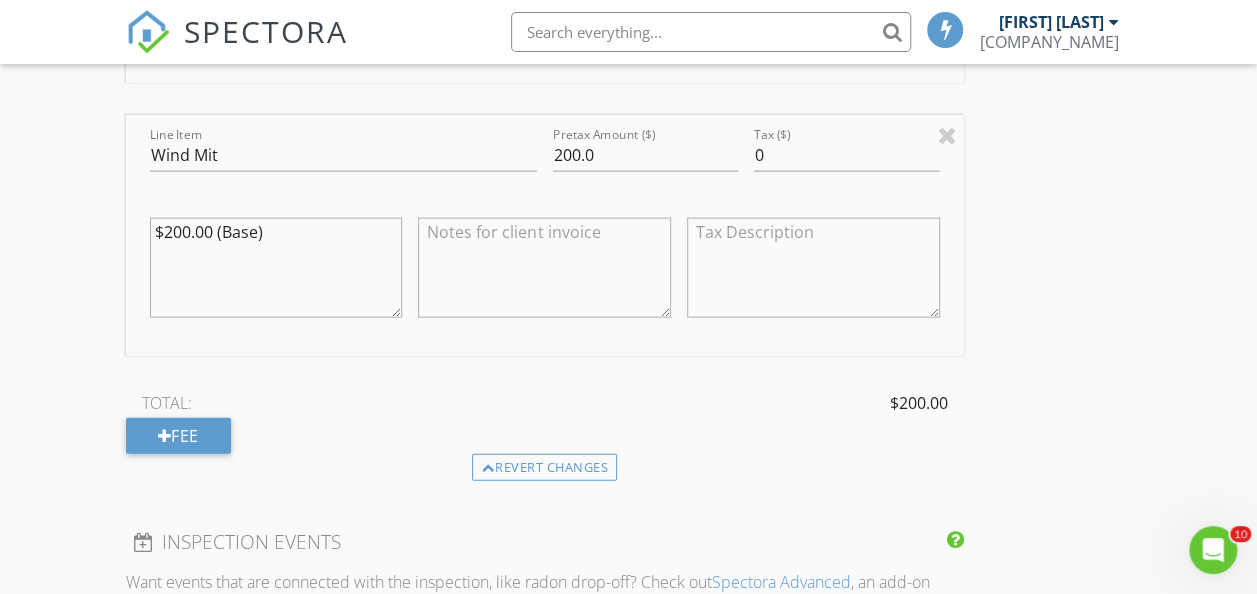 scroll, scrollTop: 2152, scrollLeft: 0, axis: vertical 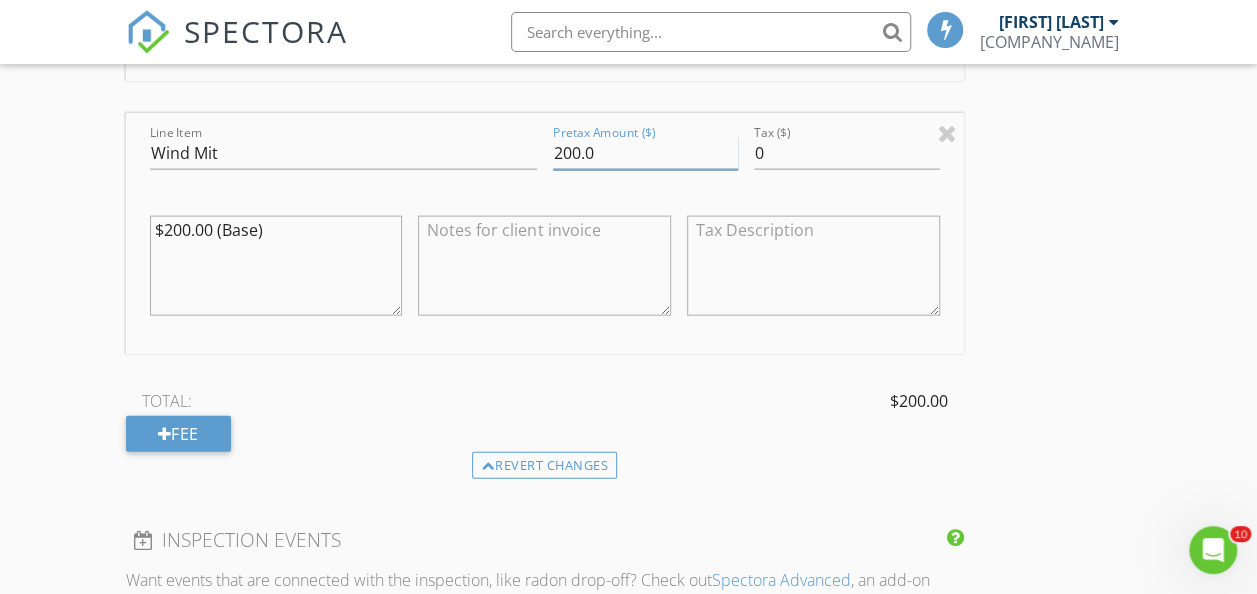drag, startPoint x: 432, startPoint y: 166, endPoint x: 452, endPoint y: 168, distance: 20.09975 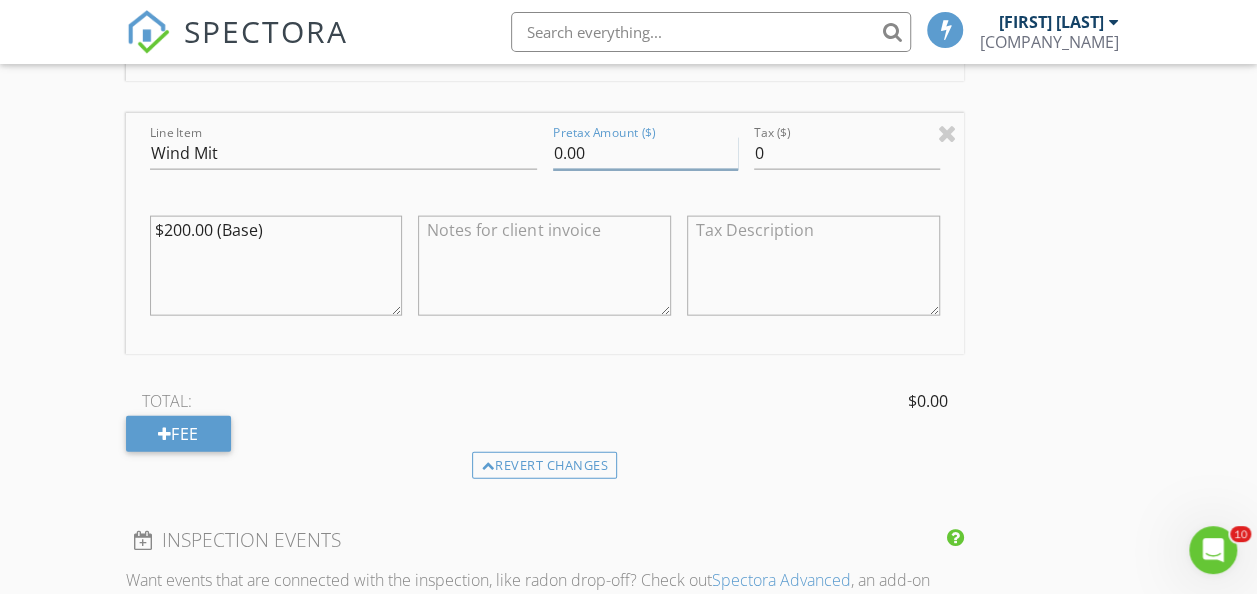 type on "0.00" 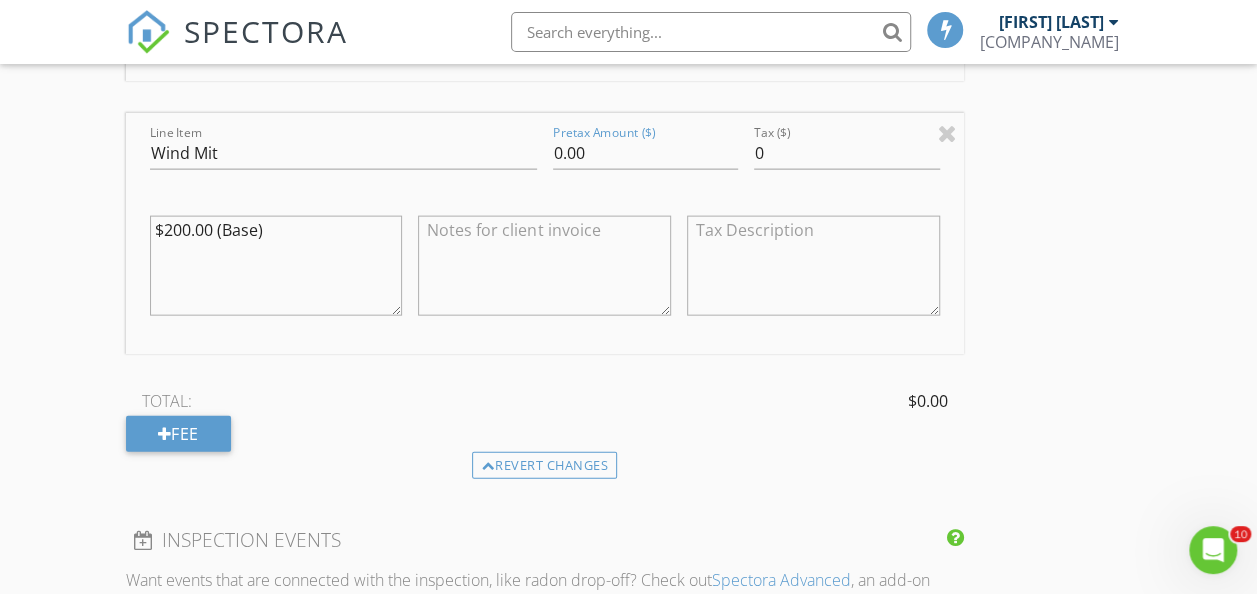 click on "INSPECTOR(S)
check_box   Trevor Seay   PRIMARY   Trevor Seay arrow_drop_down   check_box_outline_blank Trevor Seay specifically requested
Date/Time
08/01/2025 4:30 PM
Location
Address Search       Address 812 Marvin Ave   Unit   City Port St. Joe   State FL   Zip 32456   County Gulf     Square Feet 1827   Year Built 2006   Foundation arrow_drop_down     Trevor Seay     50.4 miles     (an hour)
client
check_box Enable Client CC email for this inspection   Client Search     check_box_outline_blank Client is a Company/Organization     First Name Grant   Last Name Rish   Email grish@rishreg.com   CC Email   Phone 850-340-1270           Notes   Private Notes
ADD ADDITIONAL client
SERVICES
check_box   4-Point   4-Point  check_box   Wind Mit   Wind Mit check_box_outline_blank" at bounding box center (629, 20) 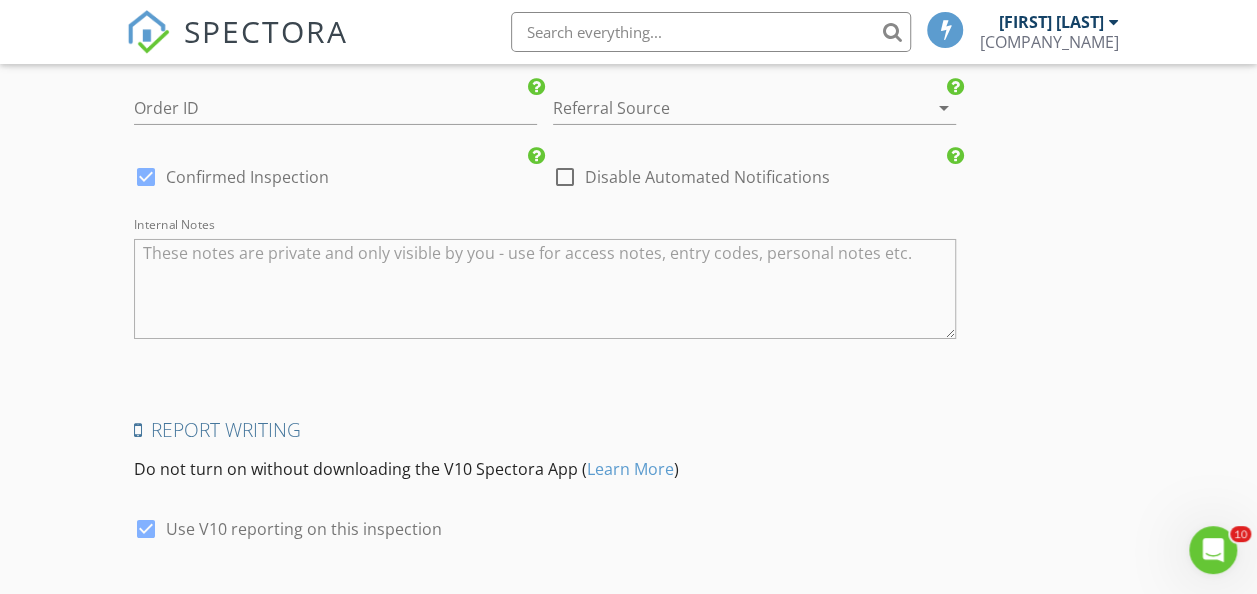 scroll, scrollTop: 3556, scrollLeft: 0, axis: vertical 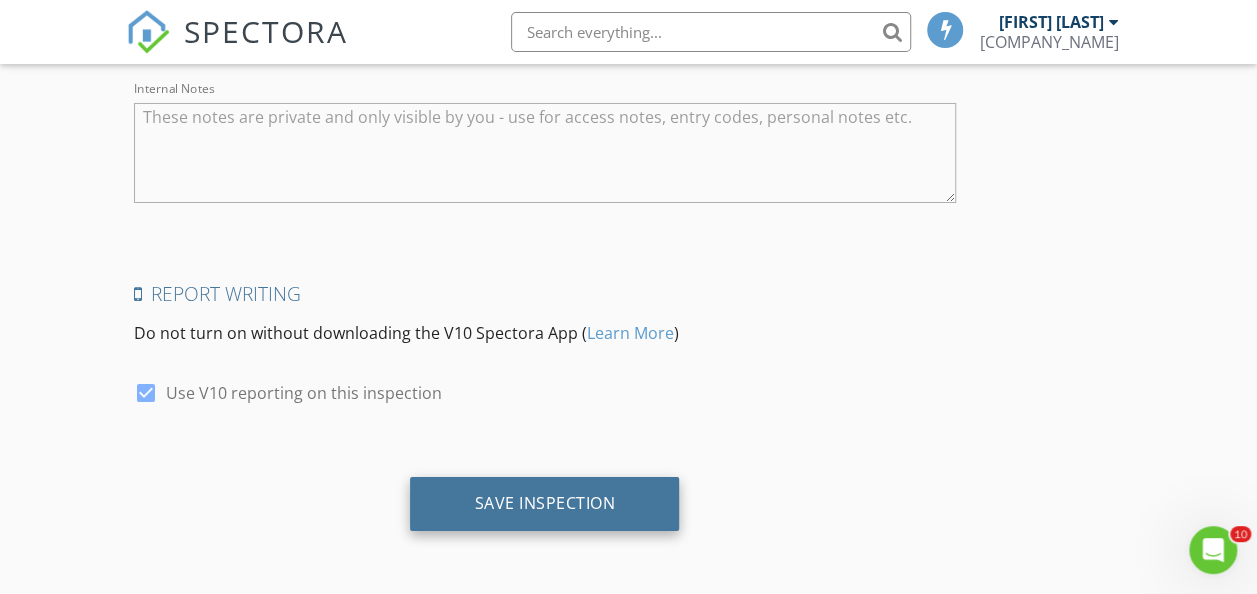 click on "Save Inspection" at bounding box center (544, 503) 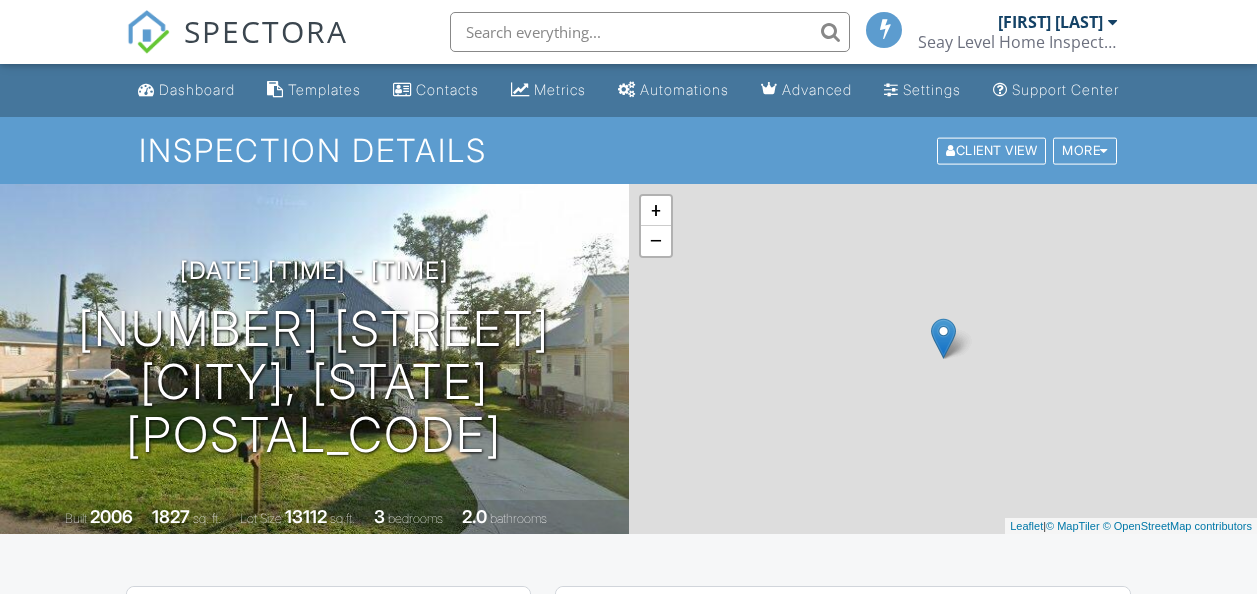 scroll, scrollTop: 0, scrollLeft: 0, axis: both 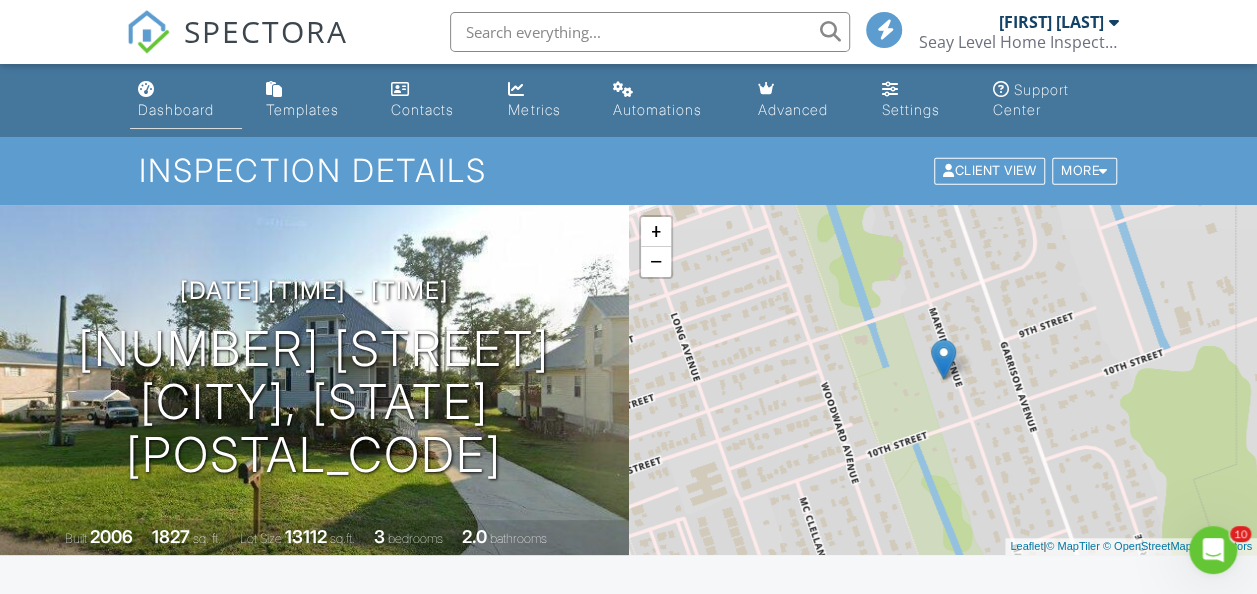 click on "Dashboard" at bounding box center (186, 100) 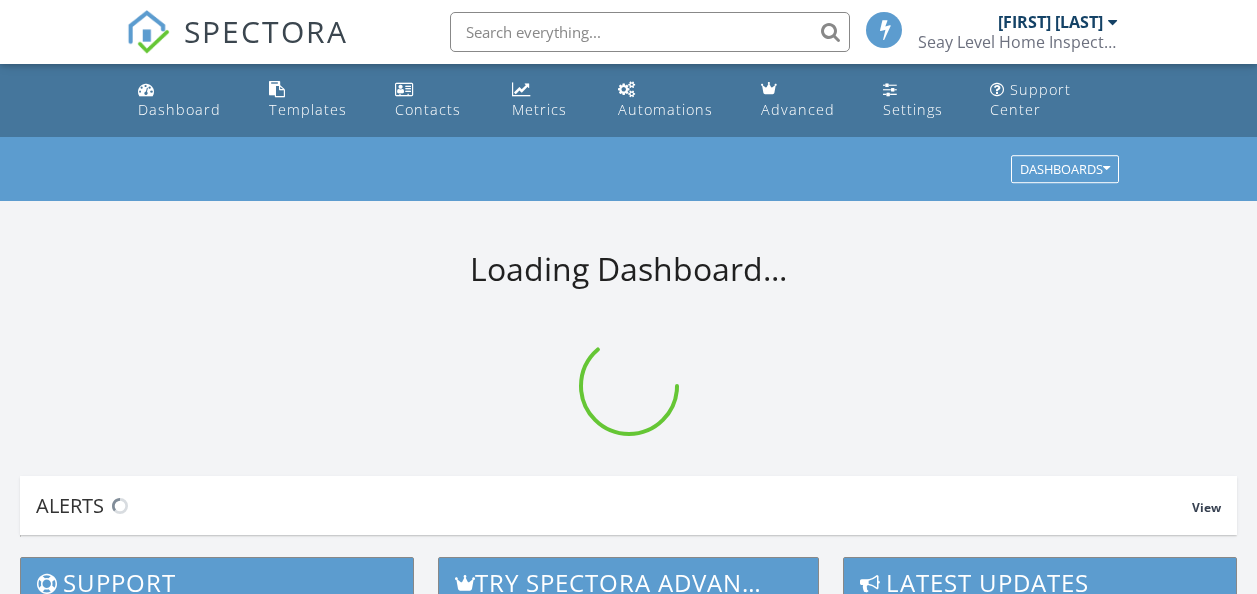 scroll, scrollTop: 0, scrollLeft: 0, axis: both 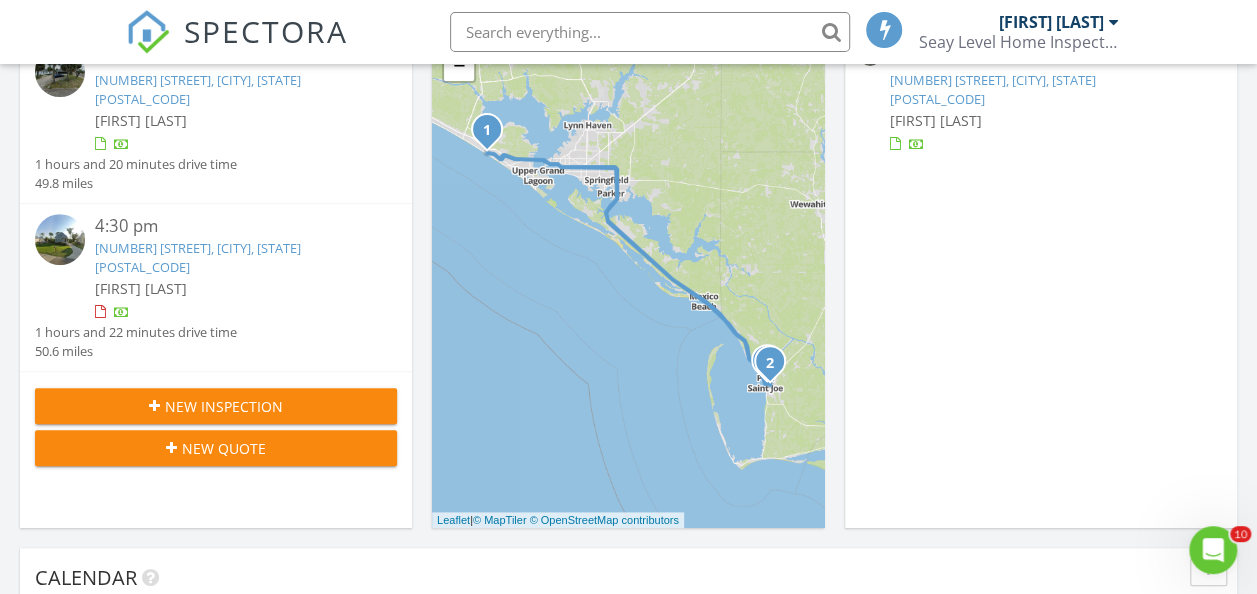 click on "New Inspection" at bounding box center [224, 406] 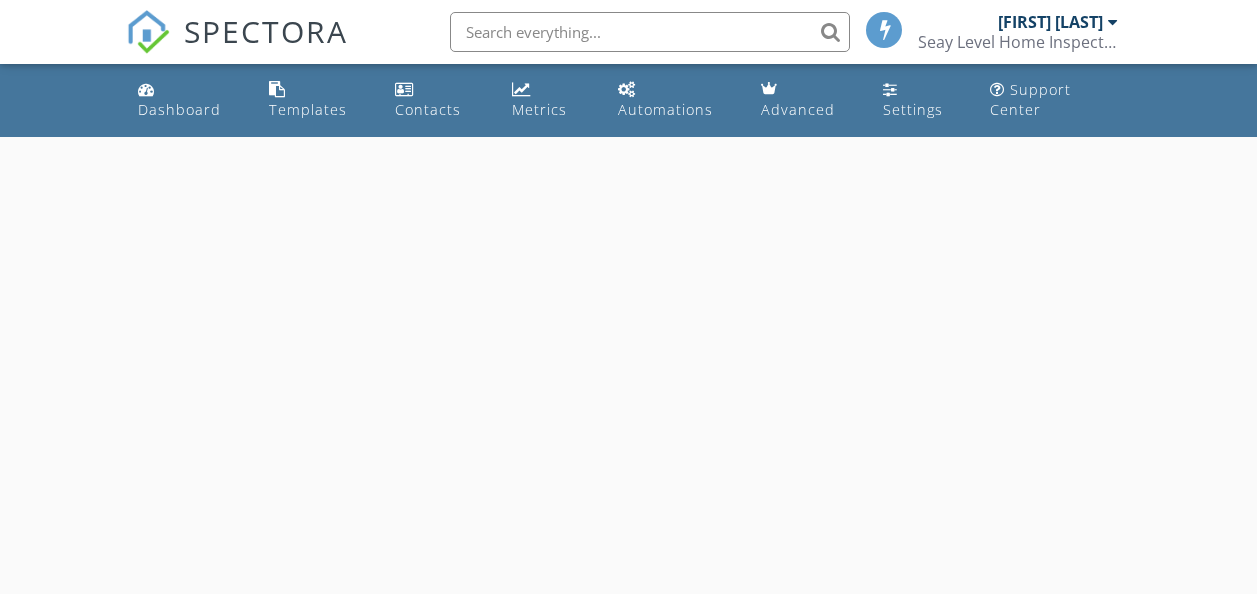 scroll, scrollTop: 0, scrollLeft: 0, axis: both 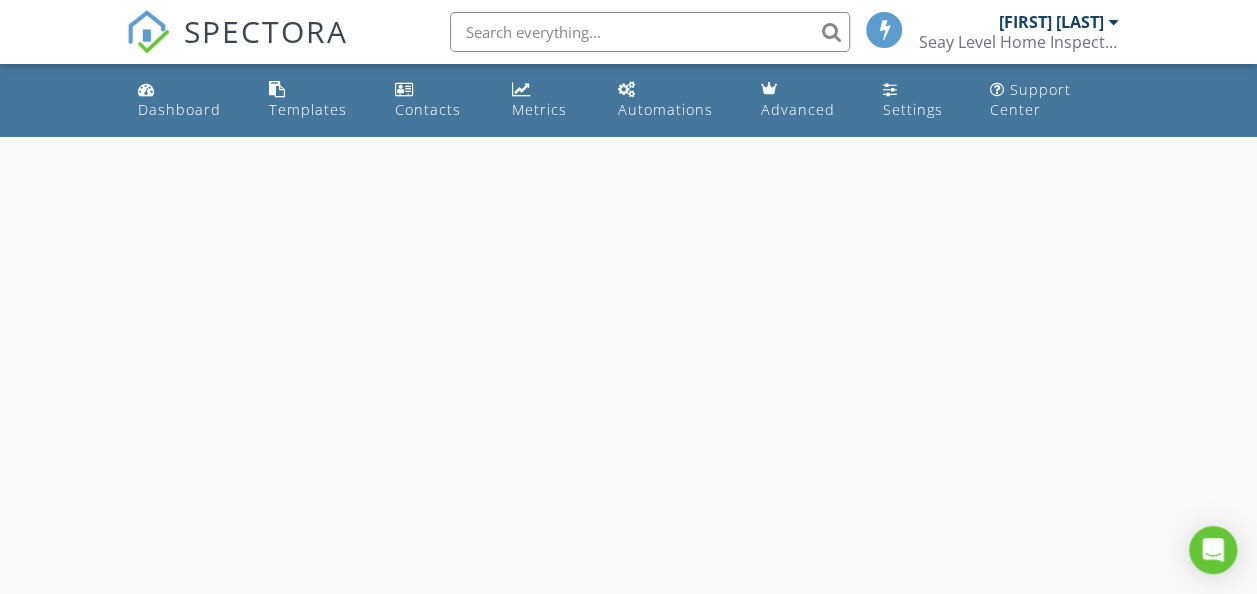 select on "7" 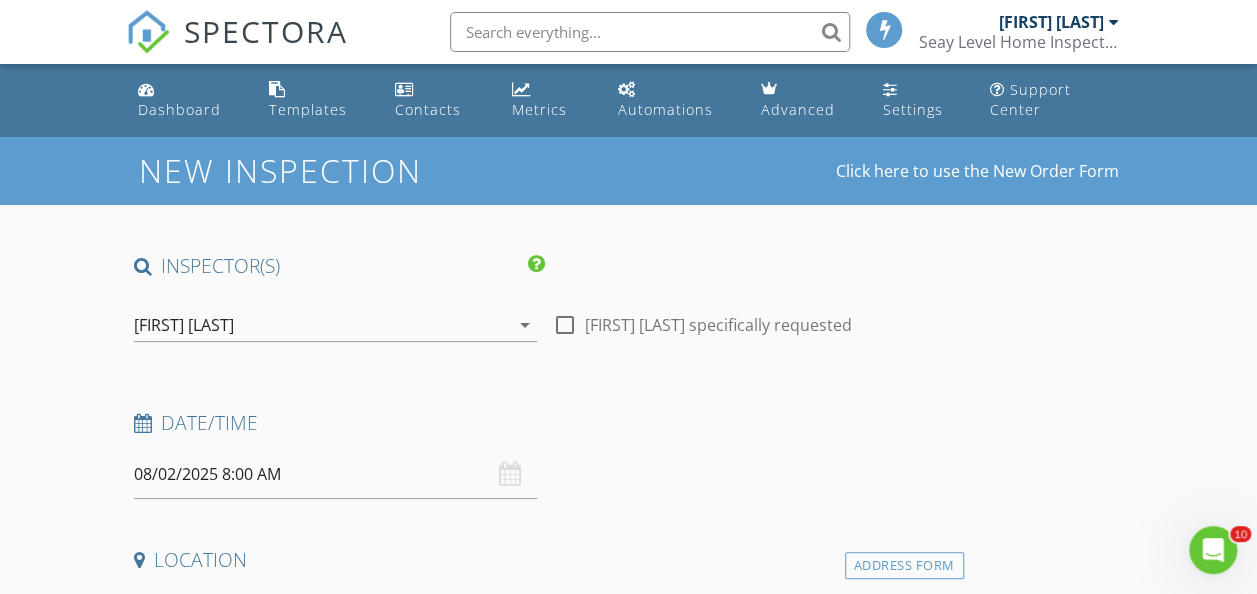 scroll, scrollTop: 0, scrollLeft: 0, axis: both 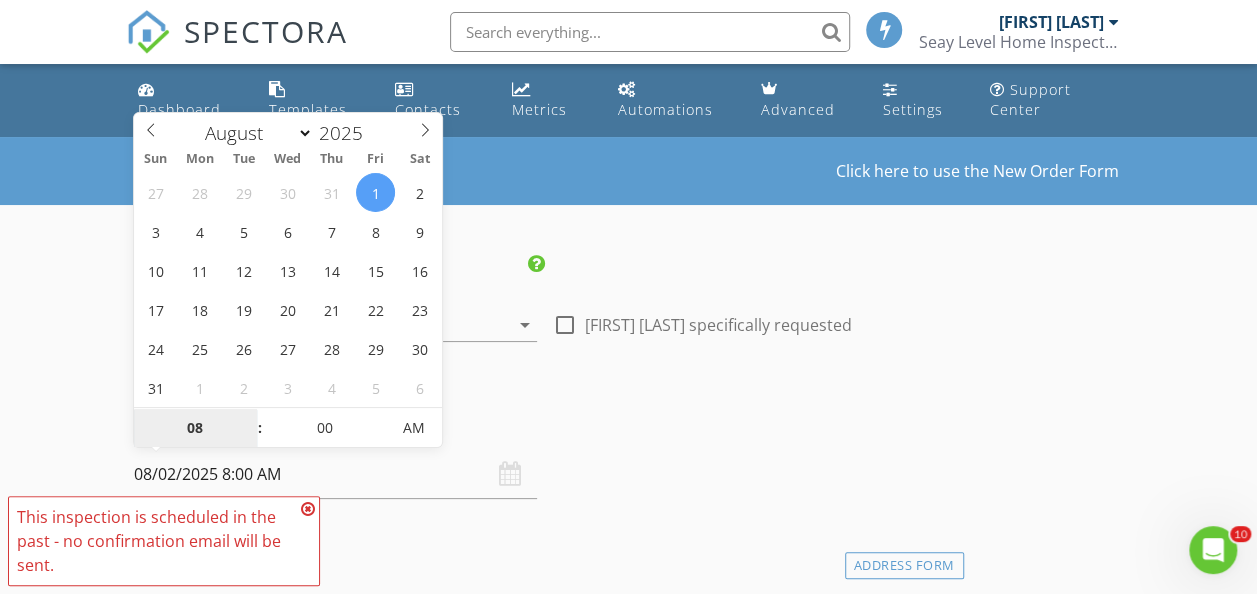 type on "08/01/2025 8:00 AM" 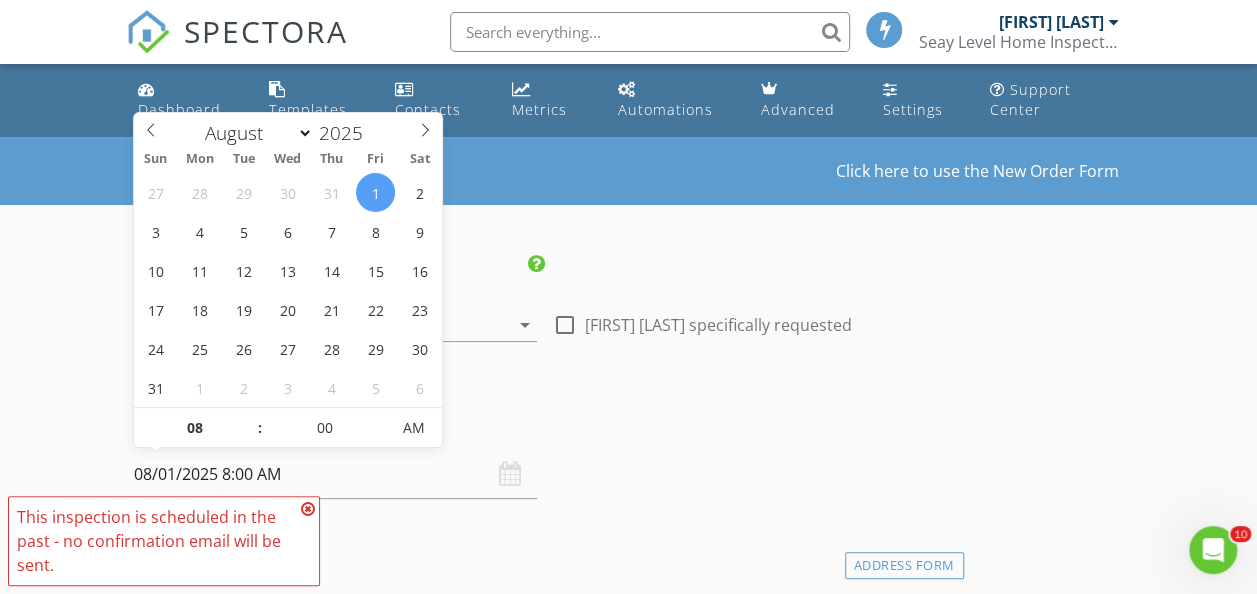 click on ":" at bounding box center (260, 428) 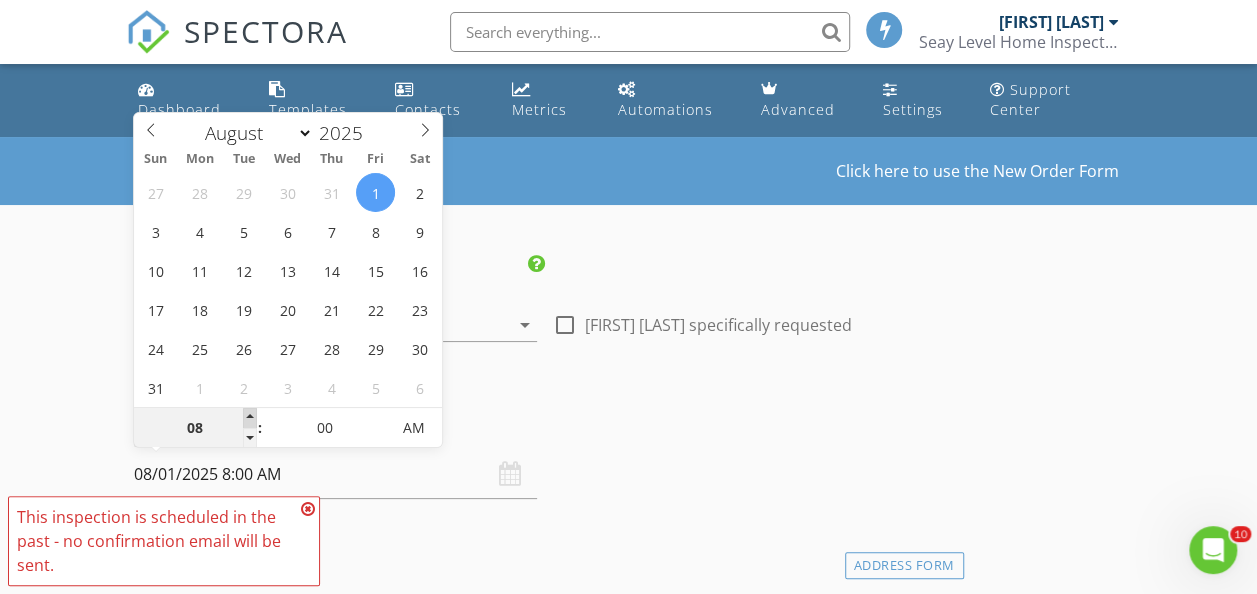 type on "09" 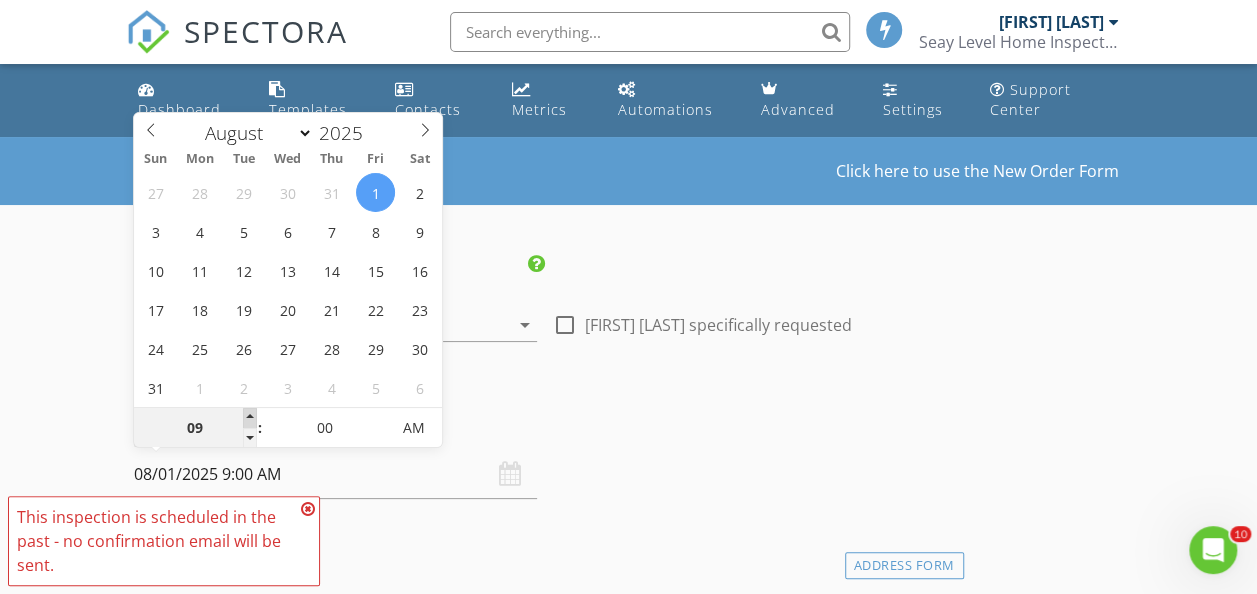click at bounding box center [250, 418] 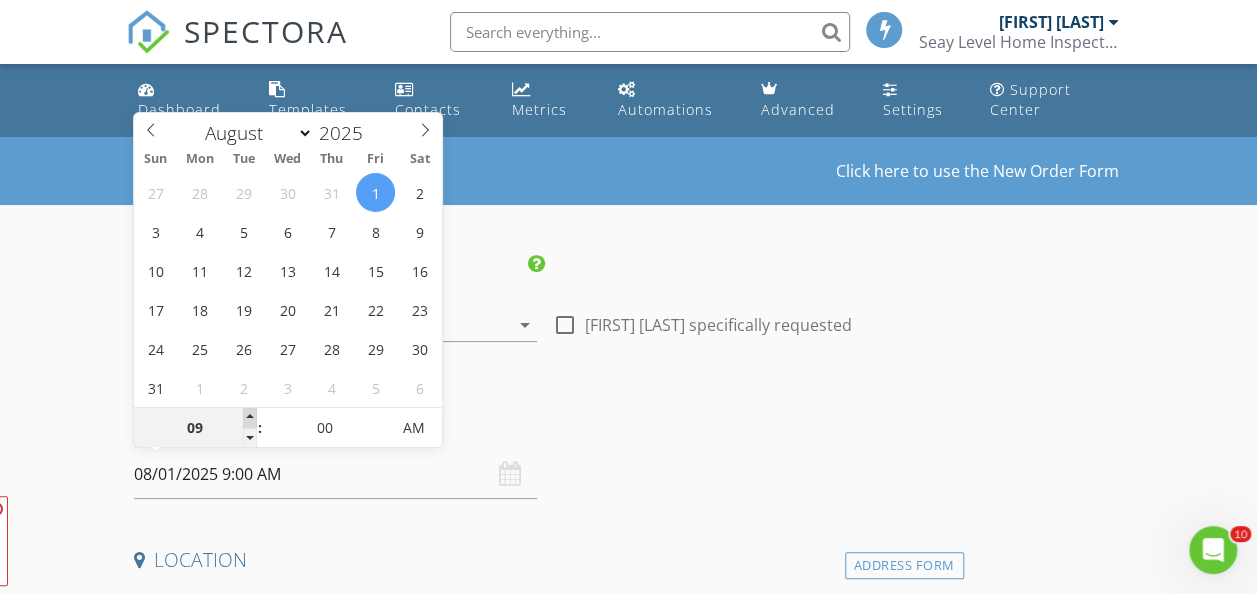 type on "10" 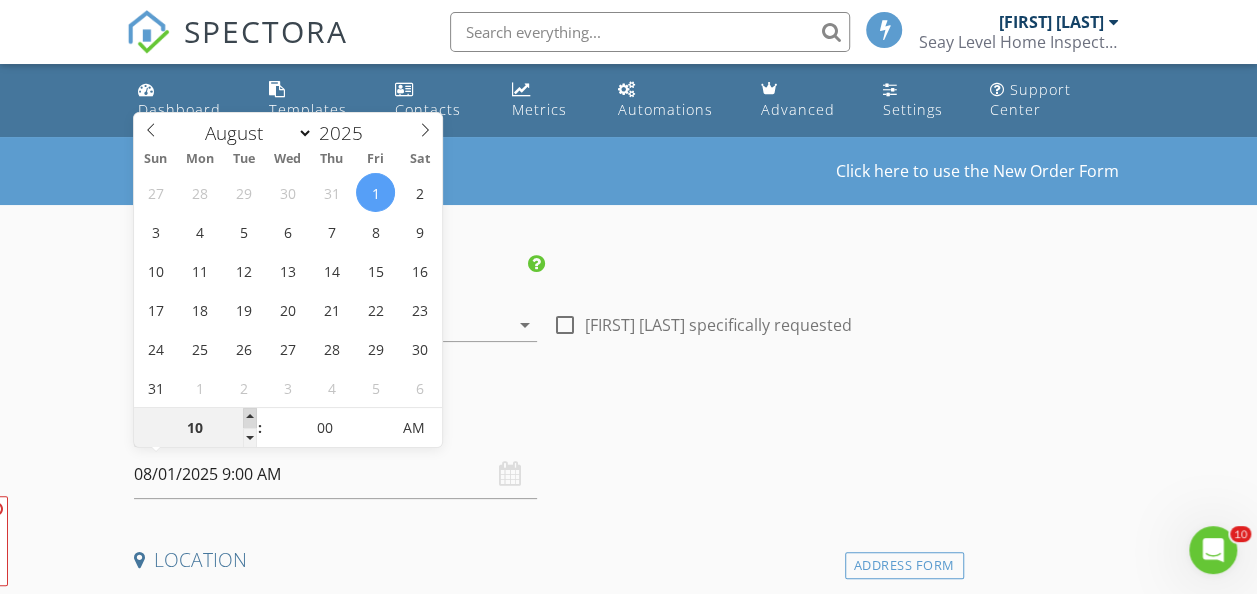type on "08/01/2025 10:00 AM" 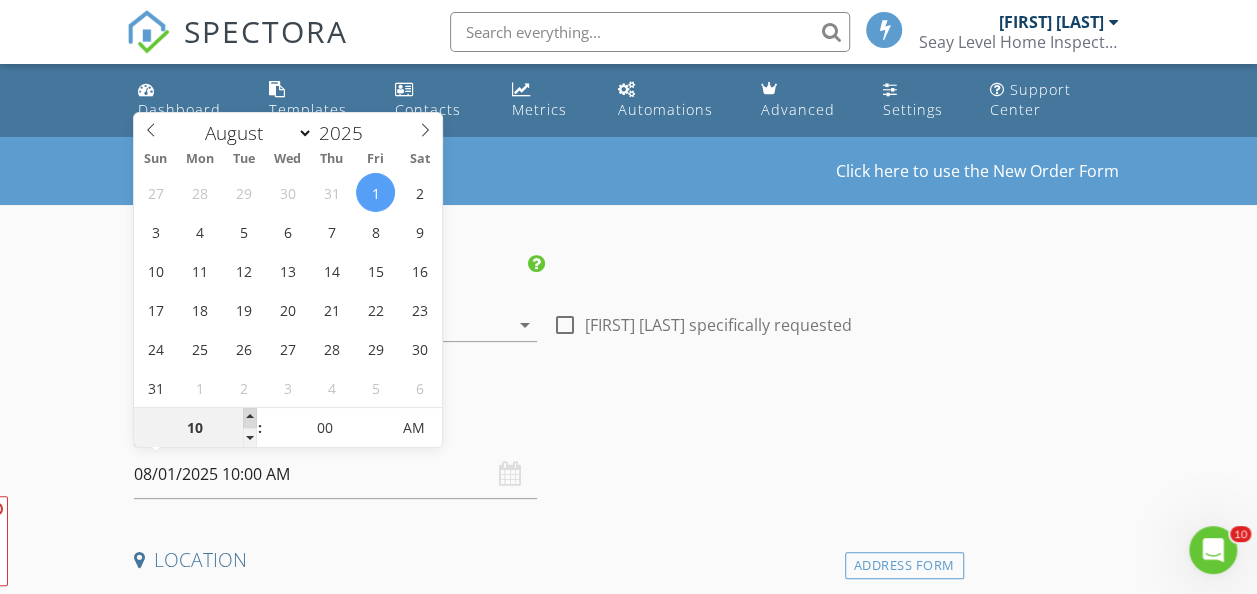 click at bounding box center (250, 418) 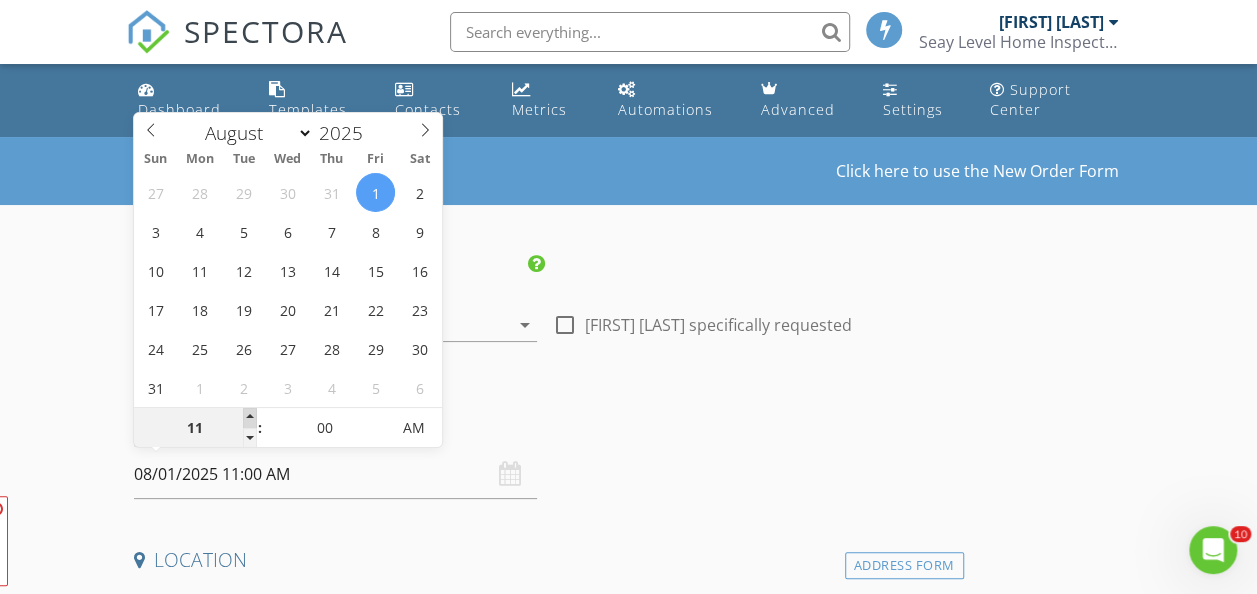 click at bounding box center [250, 418] 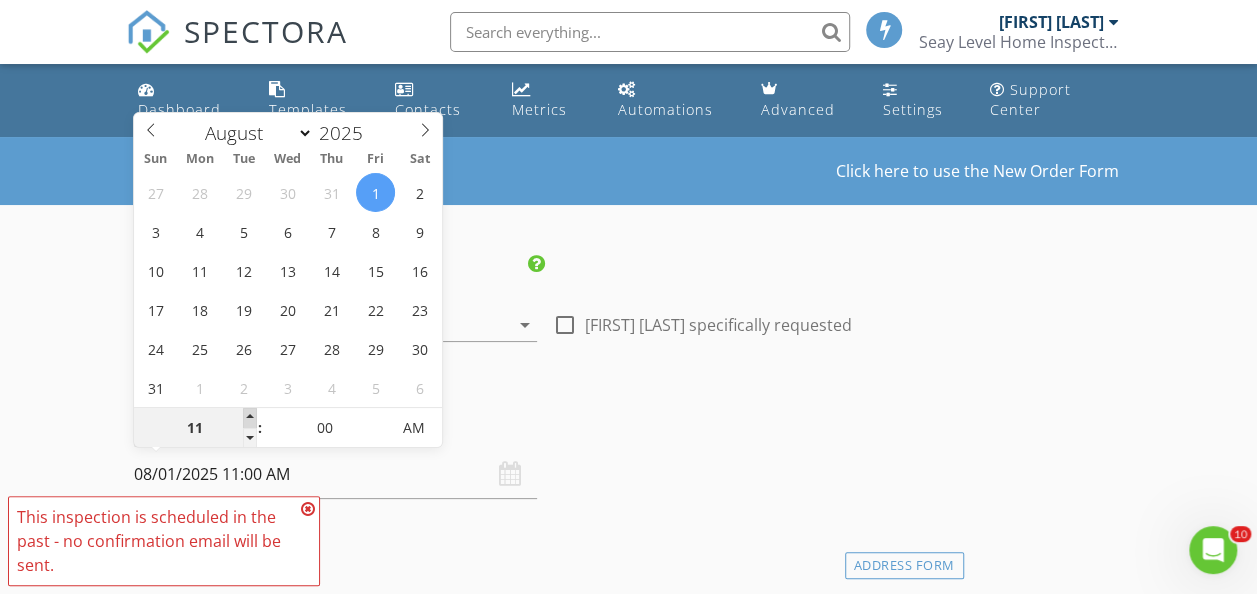 type on "12" 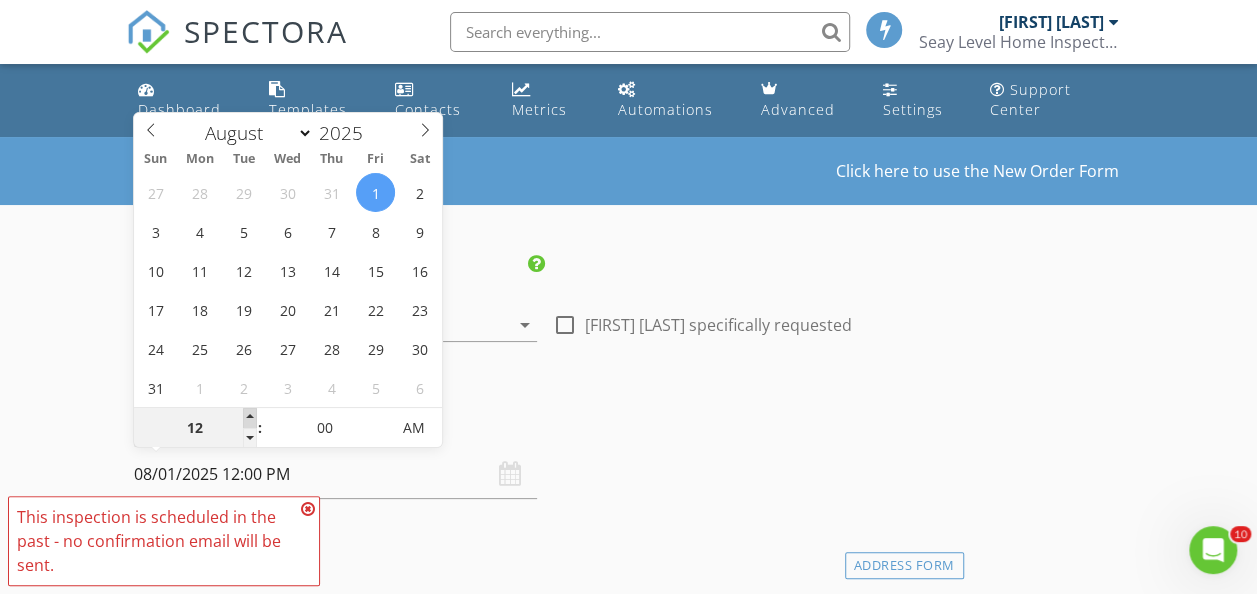 click at bounding box center [250, 418] 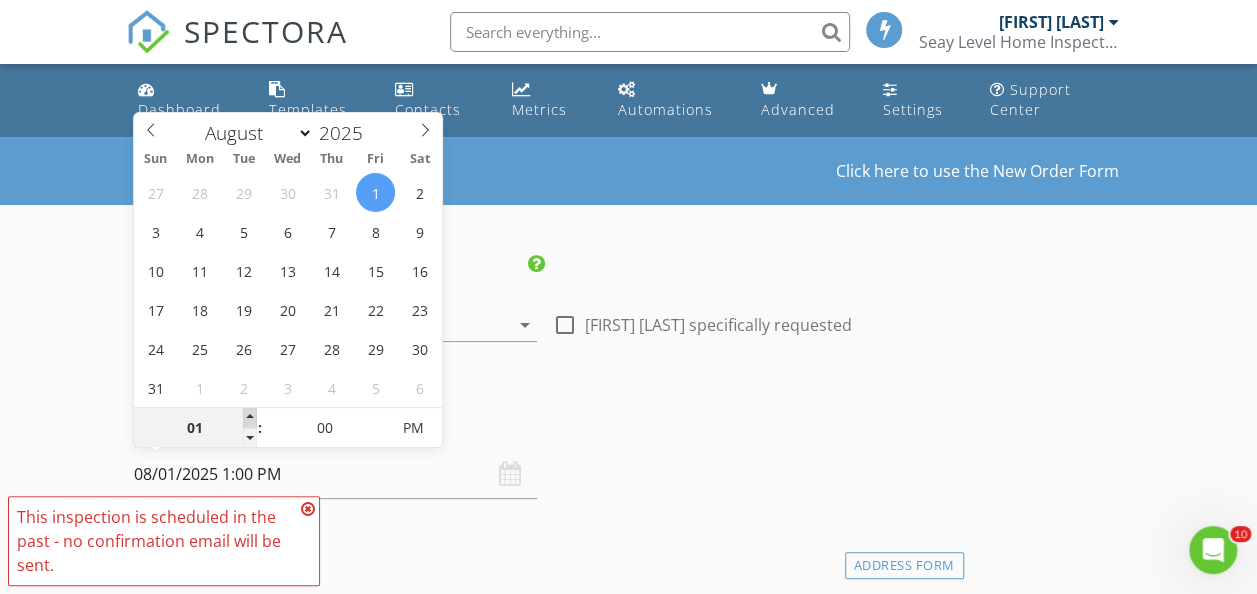 click at bounding box center (250, 418) 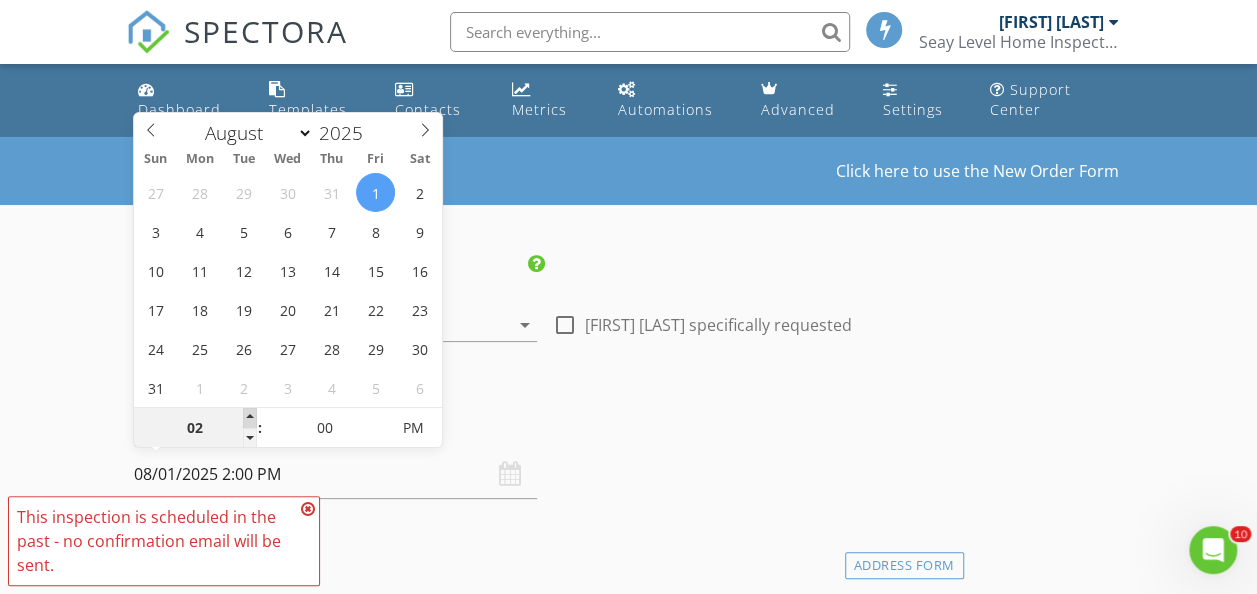 click at bounding box center [250, 418] 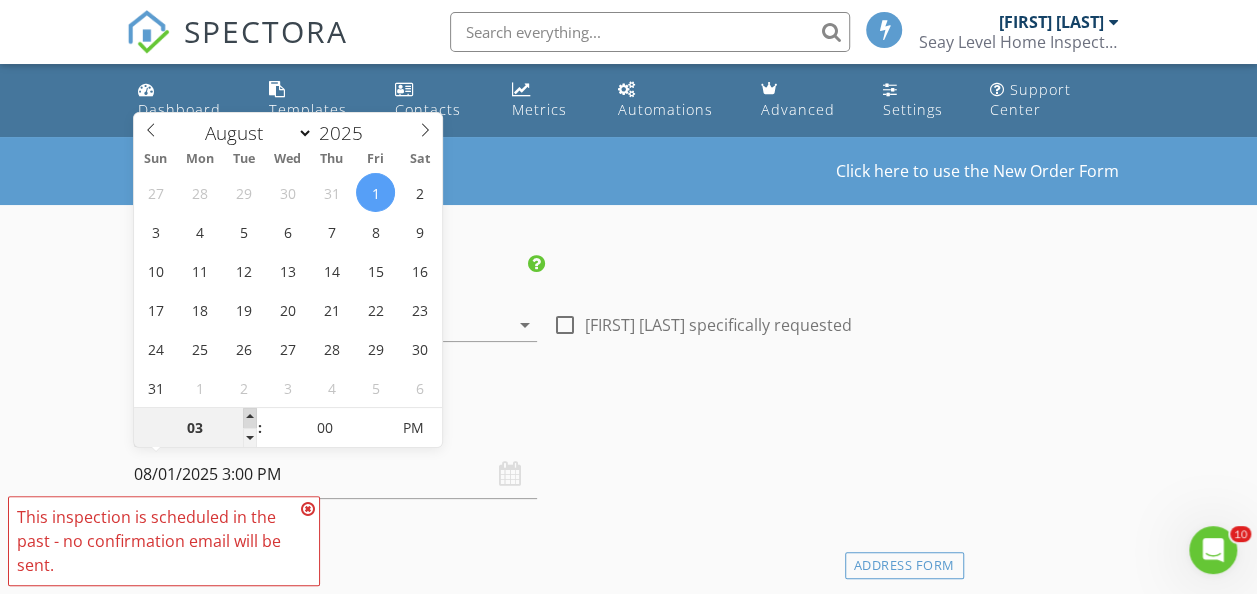 click at bounding box center [250, 418] 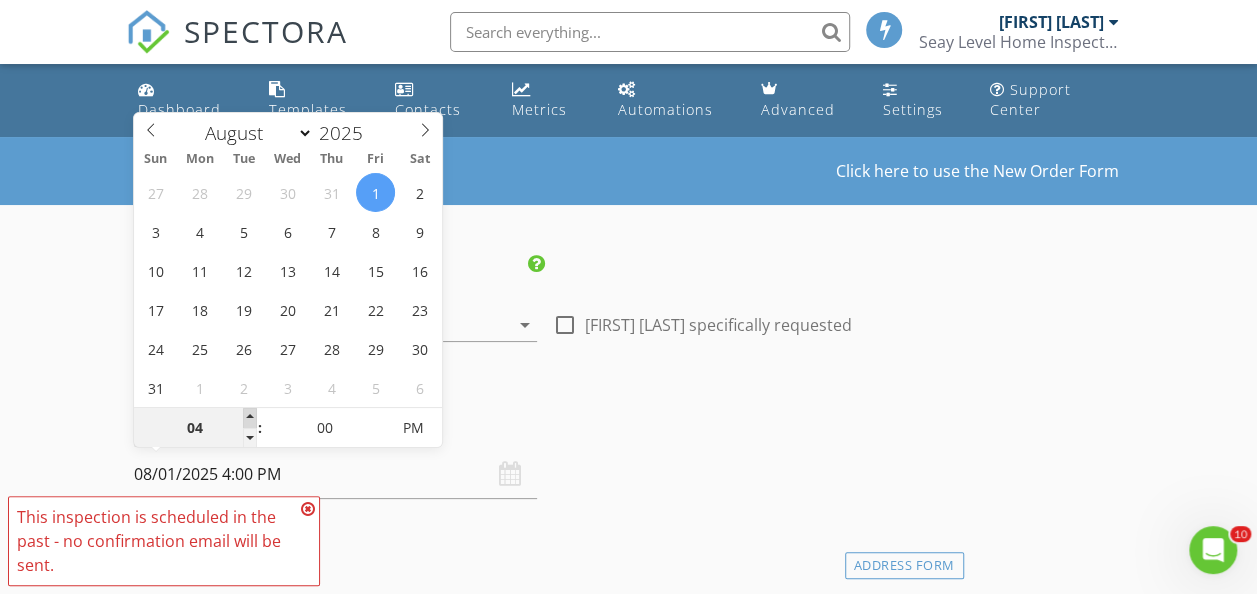 click at bounding box center (250, 418) 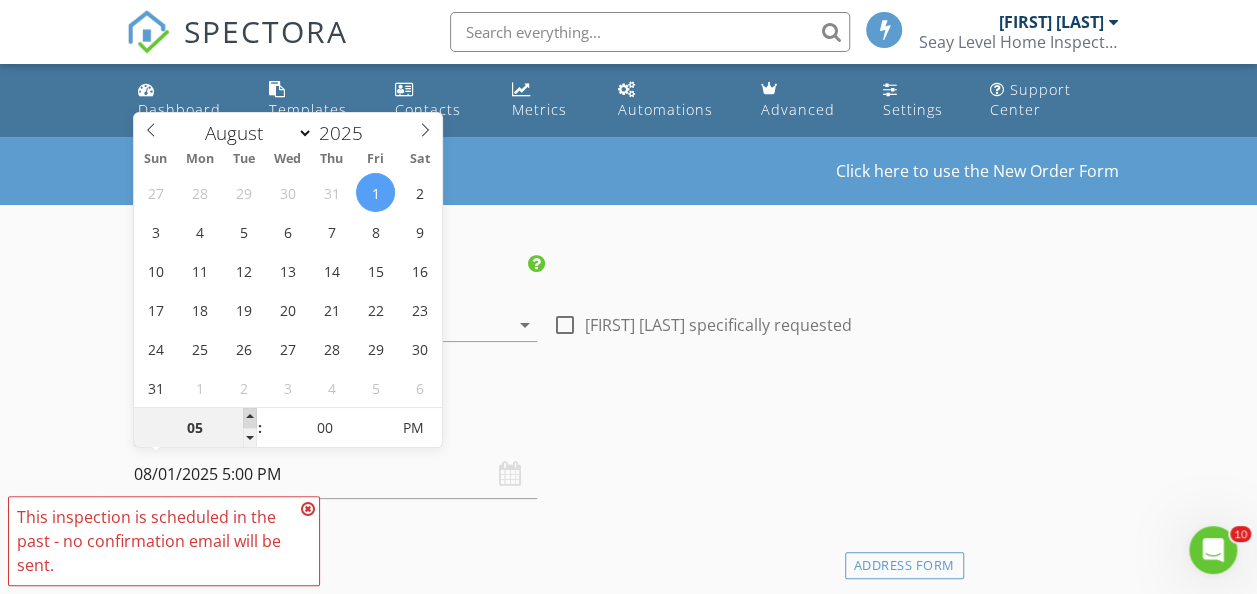 click at bounding box center [250, 418] 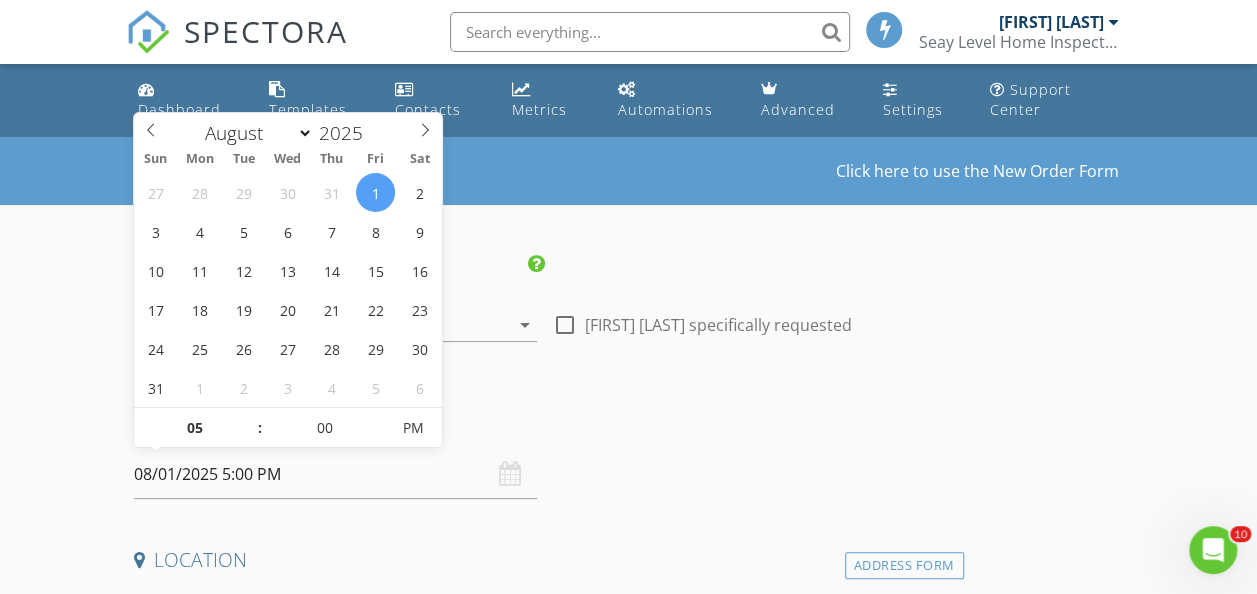click on "New Inspection
Click here to use the New Order Form
INSPECTOR(S)
check_box   Trevor Seay   PRIMARY   Trevor Seay arrow_drop_down   check_box_outline_blank Trevor Seay specifically requested
Date/Time
08/01/2025 5:00 PM
Location
Address Form       Can't find your address?   Click here.
client
check_box Enable Client CC email for this inspection   Client Search     check_box_outline_blank Client is a Company/Organization     First Name   Last Name   Email   CC Email   Phone           Notes   Private Notes
ADD ADDITIONAL client
SERVICES
check_box_outline_blank   4-Point   4-Point  check_box_outline_blank   Wind Mit   Wind Mit check_box_outline_blank   Balcony Inspection    check_box_outline_blank   Dock Inspection   Dock Inspection  check_box_outline_blank" at bounding box center (628, 1653) 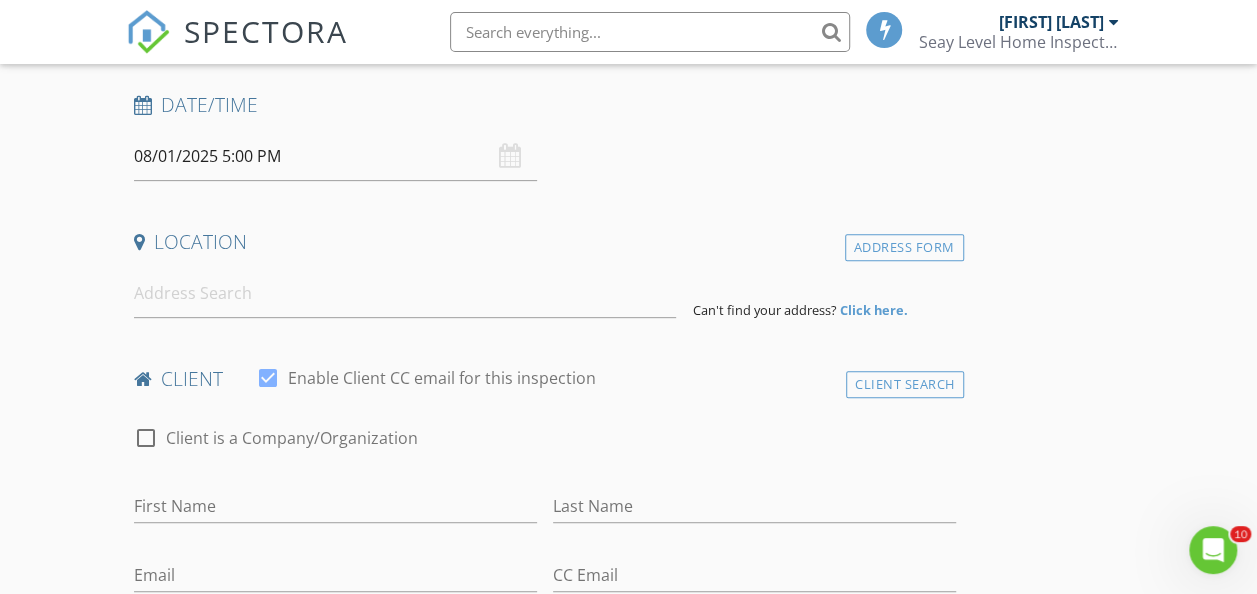 scroll, scrollTop: 333, scrollLeft: 0, axis: vertical 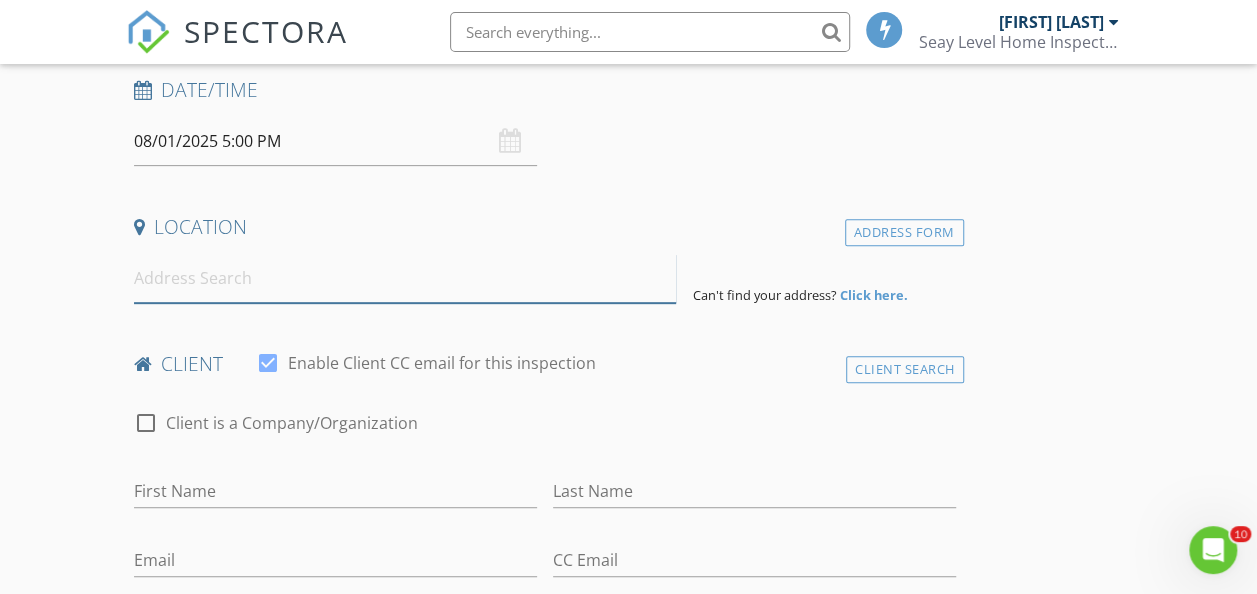 click at bounding box center (405, 278) 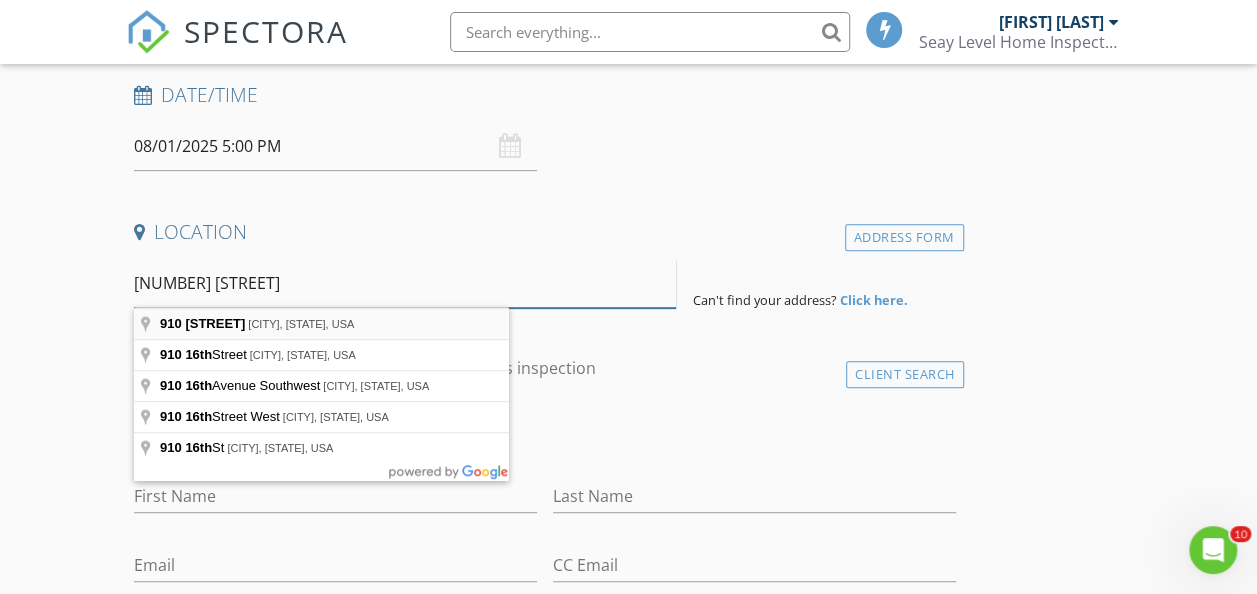 scroll, scrollTop: 326, scrollLeft: 0, axis: vertical 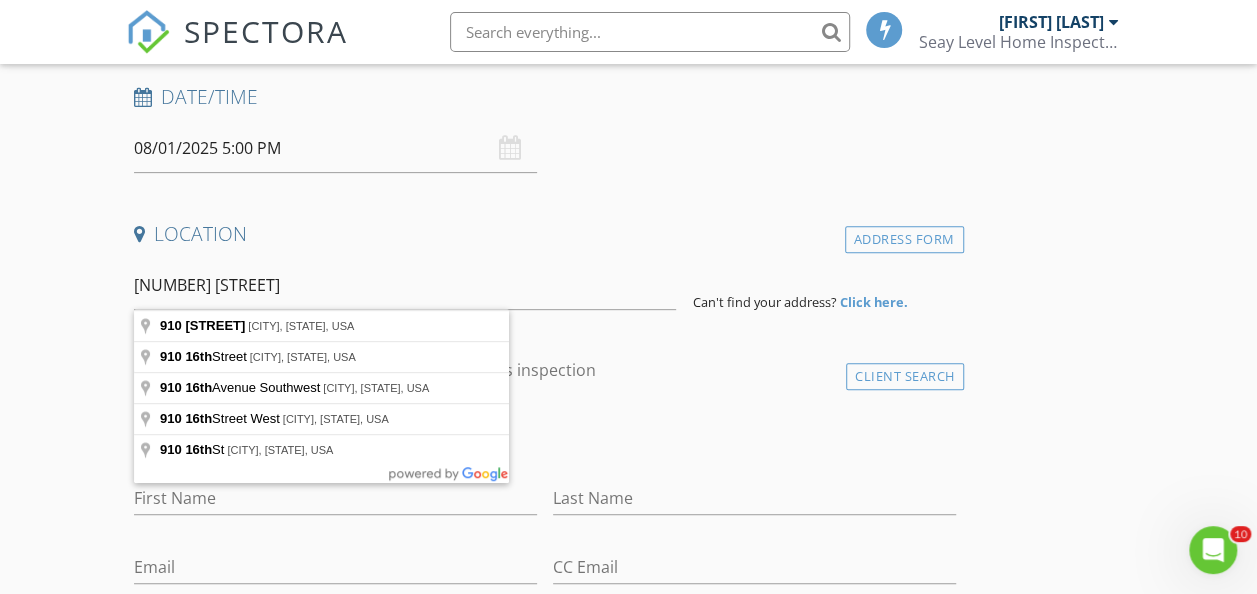 type on "910 Sixteenth Street, Port St. Joe, FL, USA" 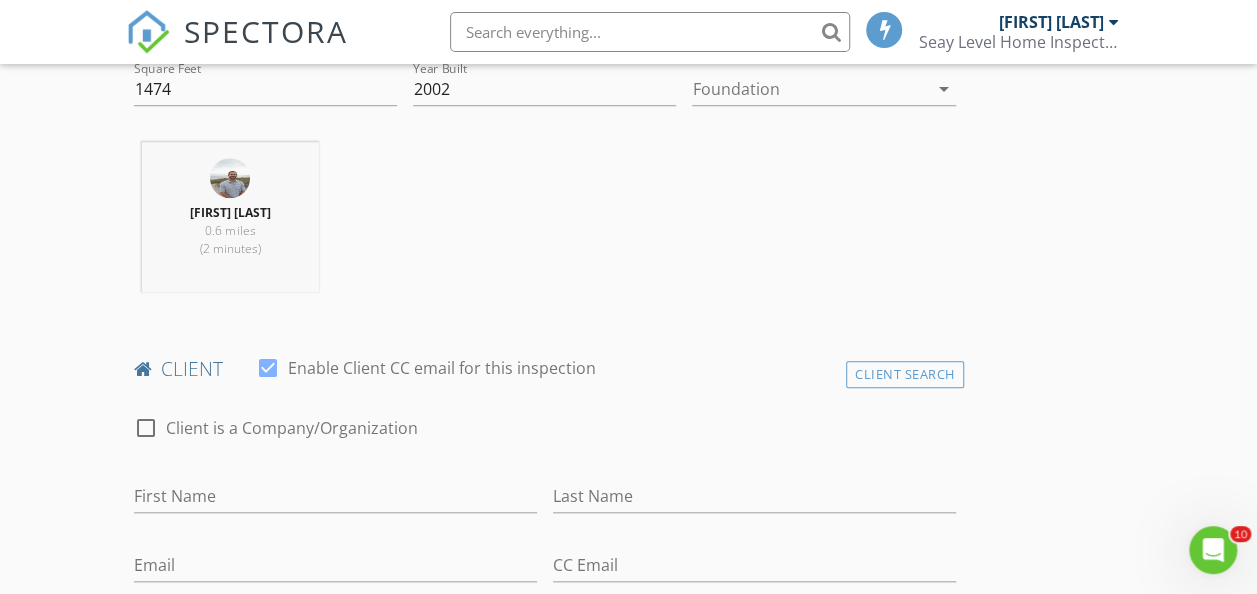 scroll, scrollTop: 786, scrollLeft: 0, axis: vertical 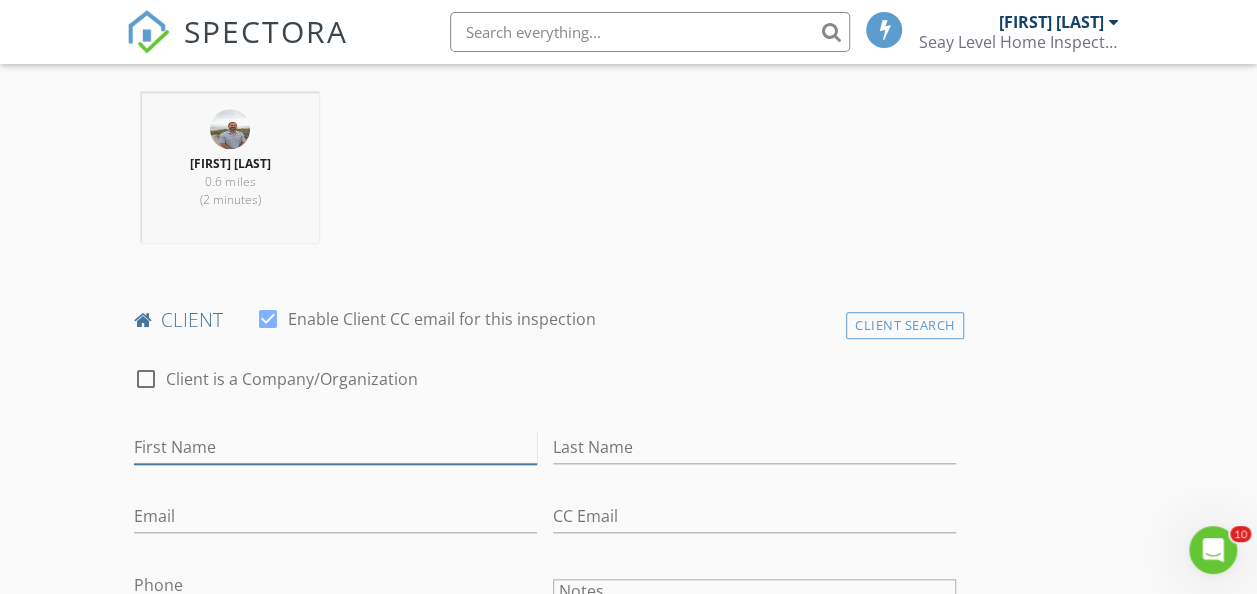 click on "First Name" at bounding box center [335, 447] 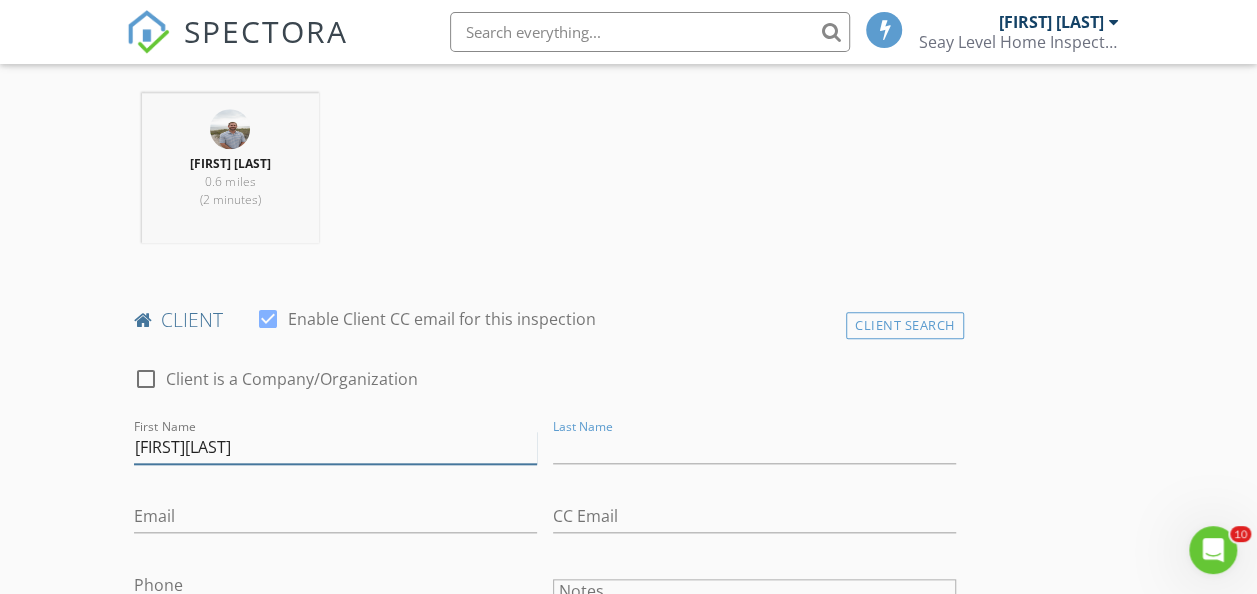 click on "MaryDekllk" at bounding box center (335, 447) 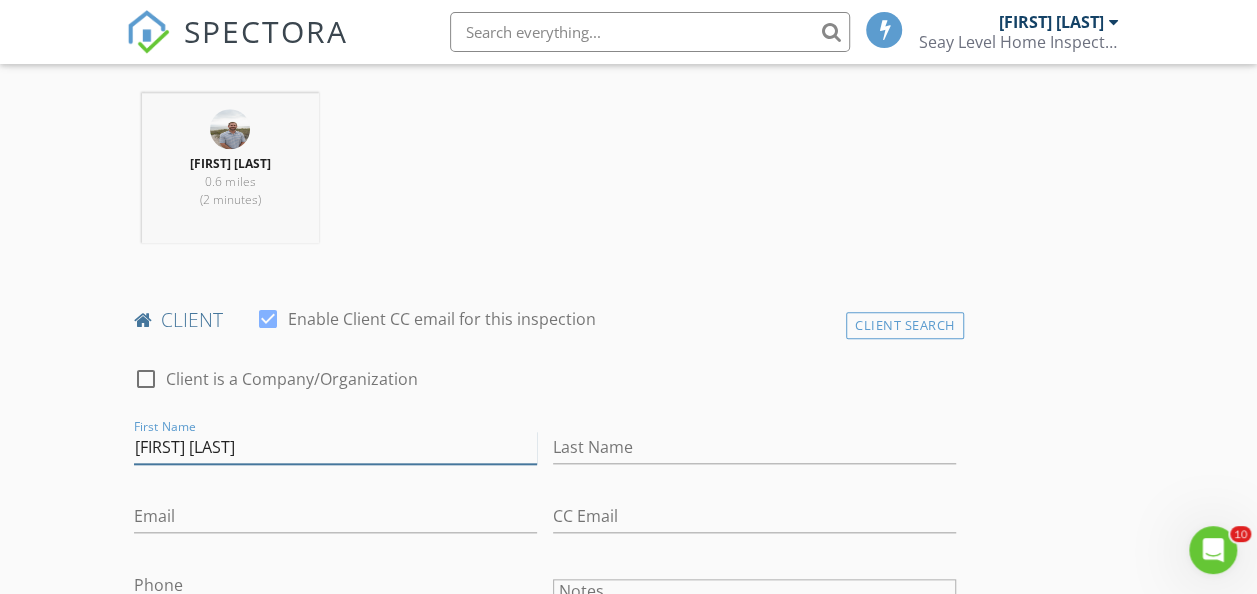type on "[FIRST] [LAST]" 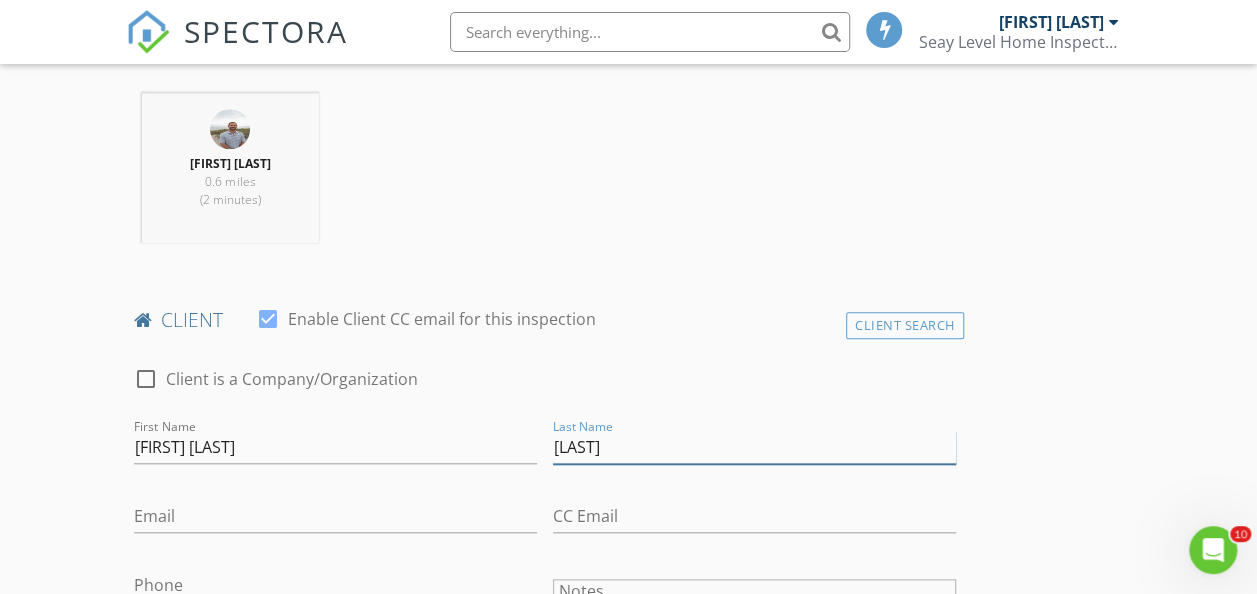 type on "[LAST]" 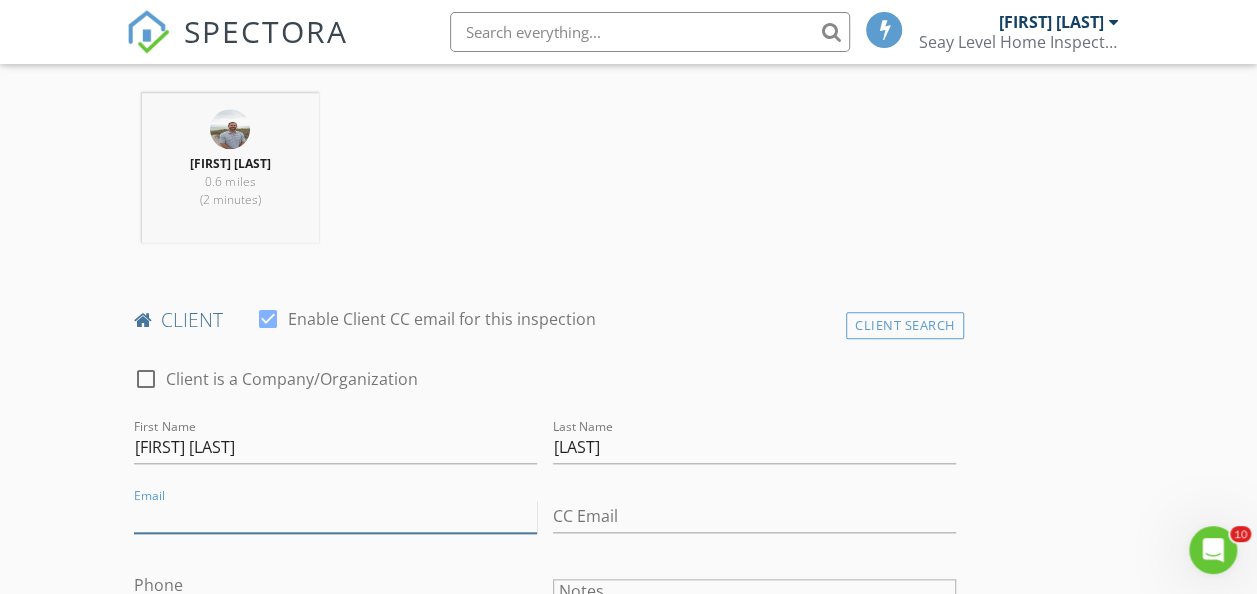 click on "Email" at bounding box center (335, 516) 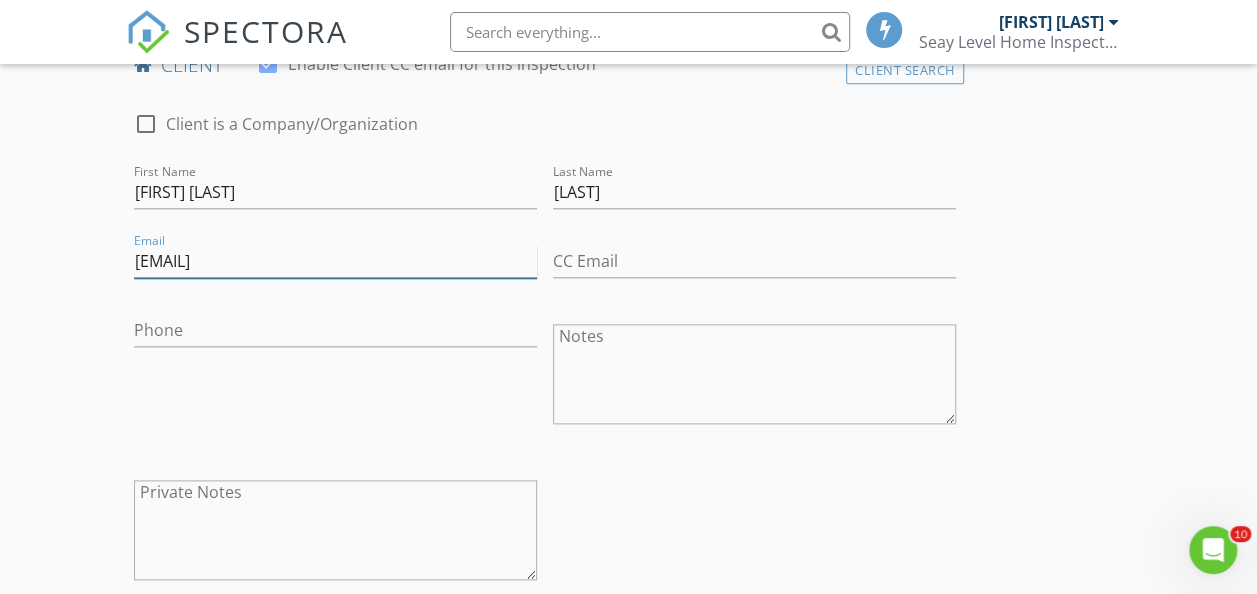 scroll, scrollTop: 1062, scrollLeft: 0, axis: vertical 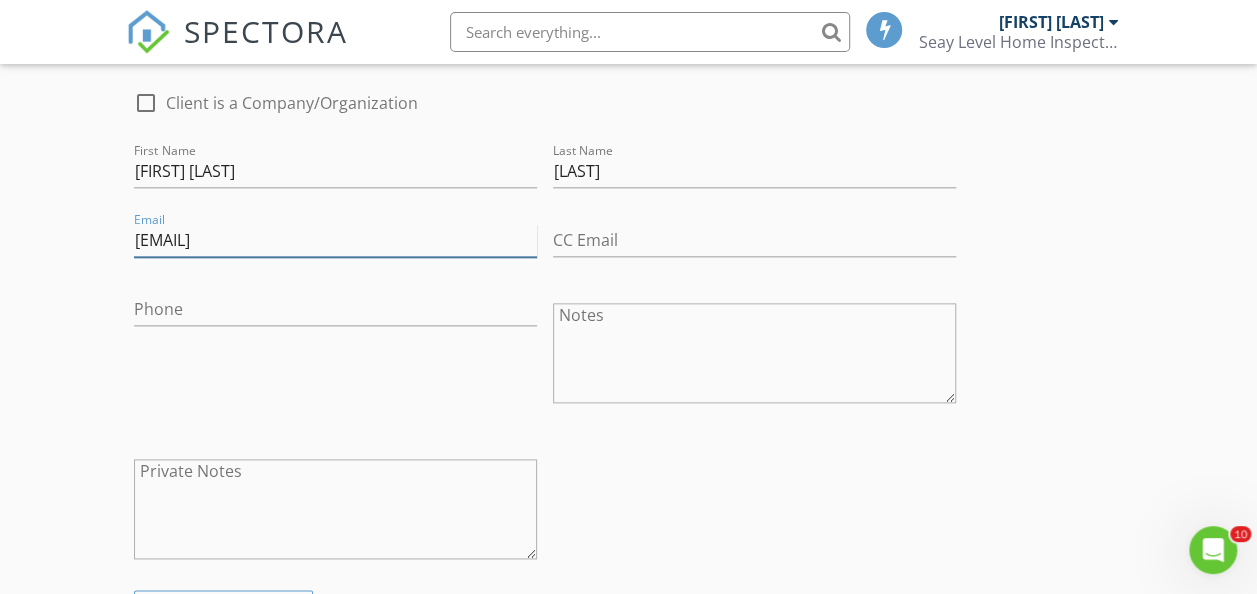 type on "[EMAIL]" 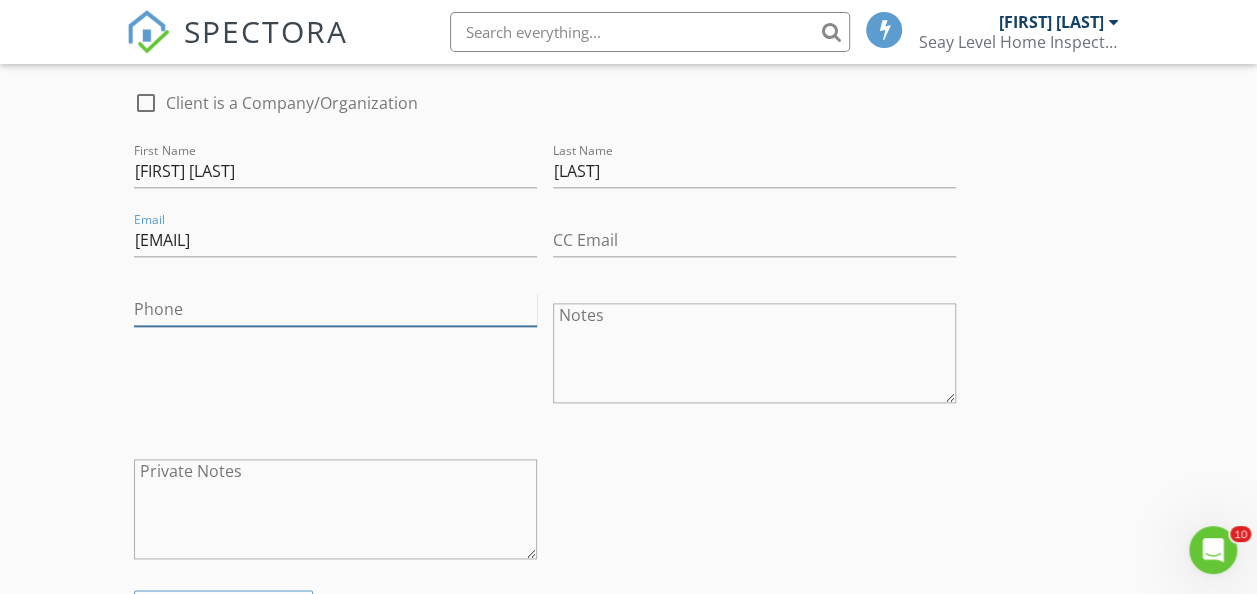 click on "Phone" at bounding box center (335, 309) 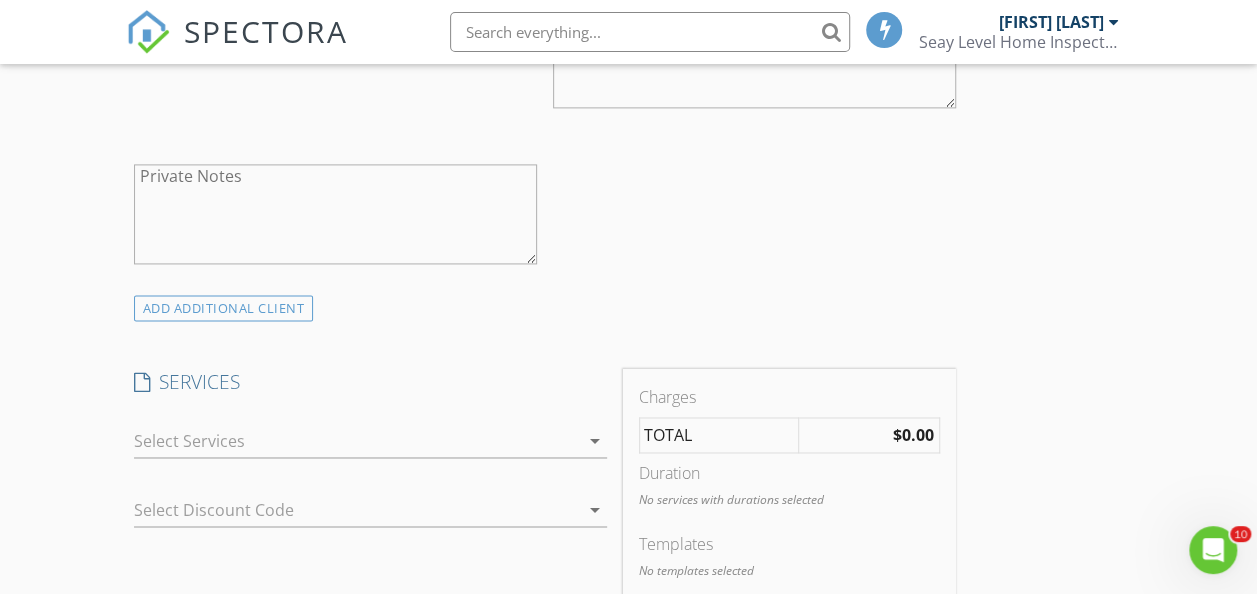 scroll, scrollTop: 1426, scrollLeft: 0, axis: vertical 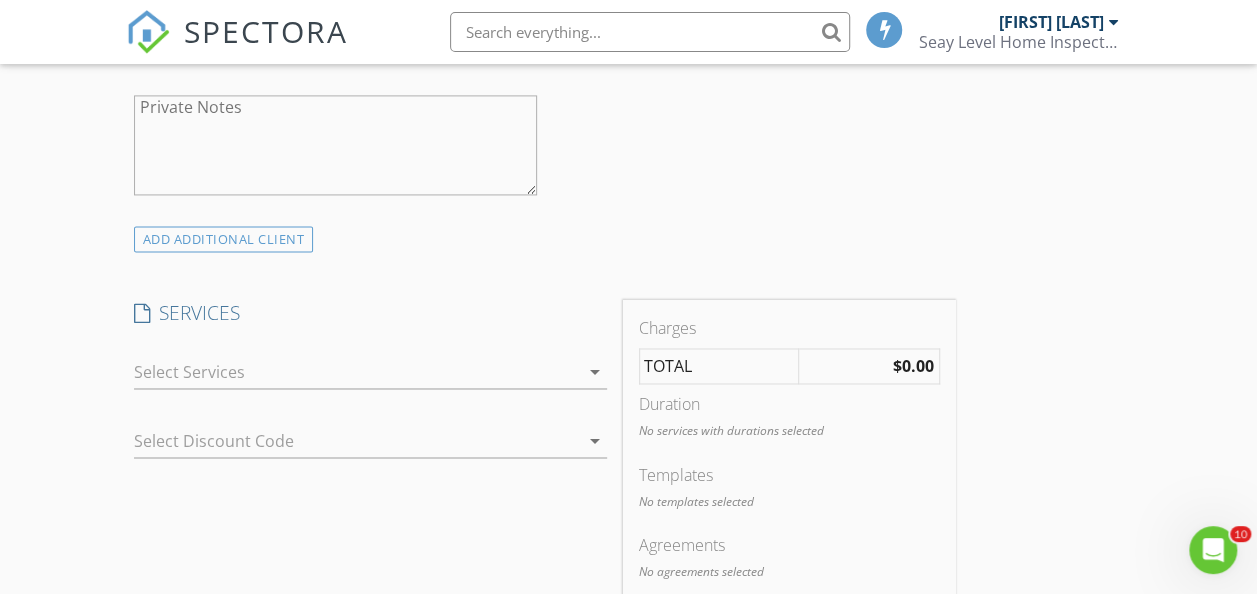 type on "[PHONE]" 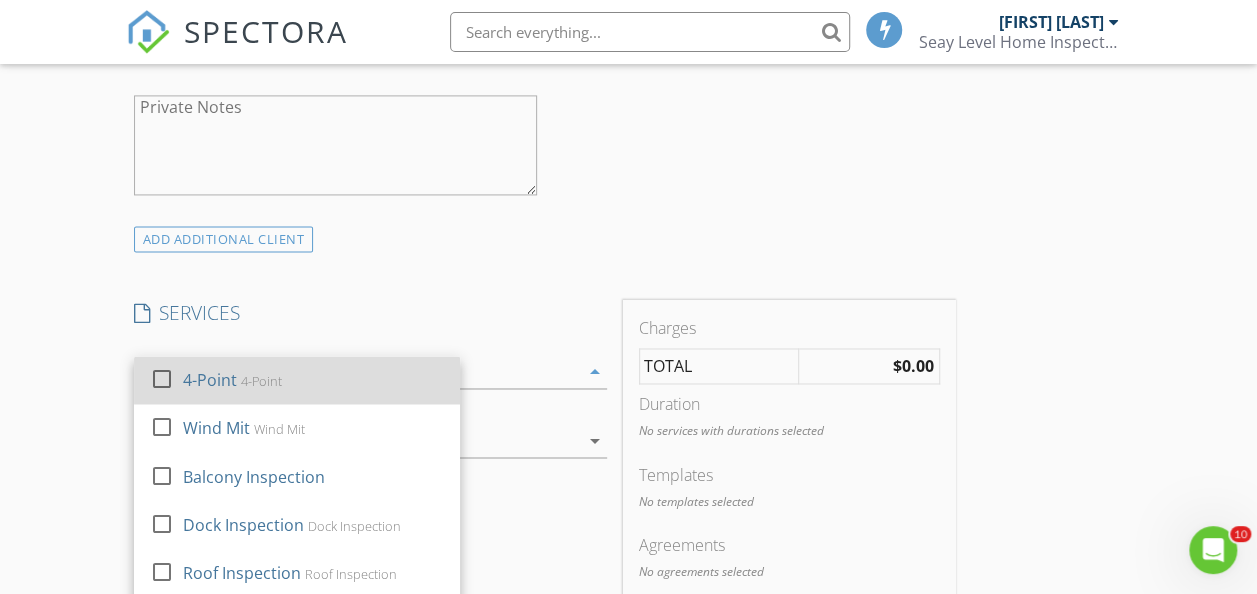 click at bounding box center [162, 379] 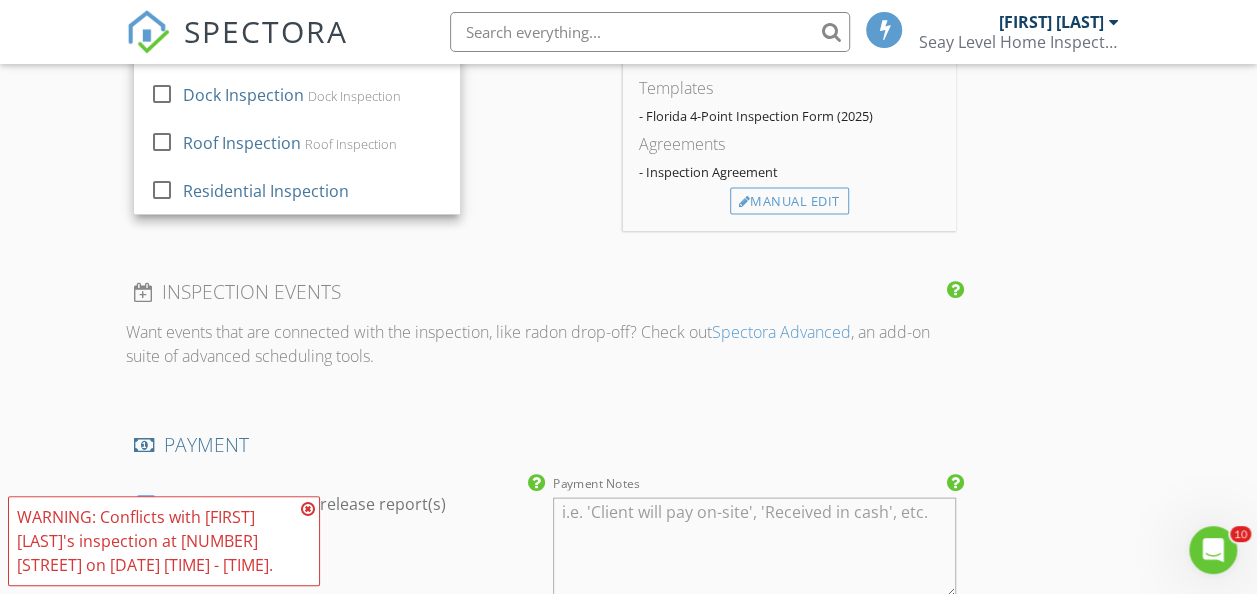 scroll, scrollTop: 1868, scrollLeft: 0, axis: vertical 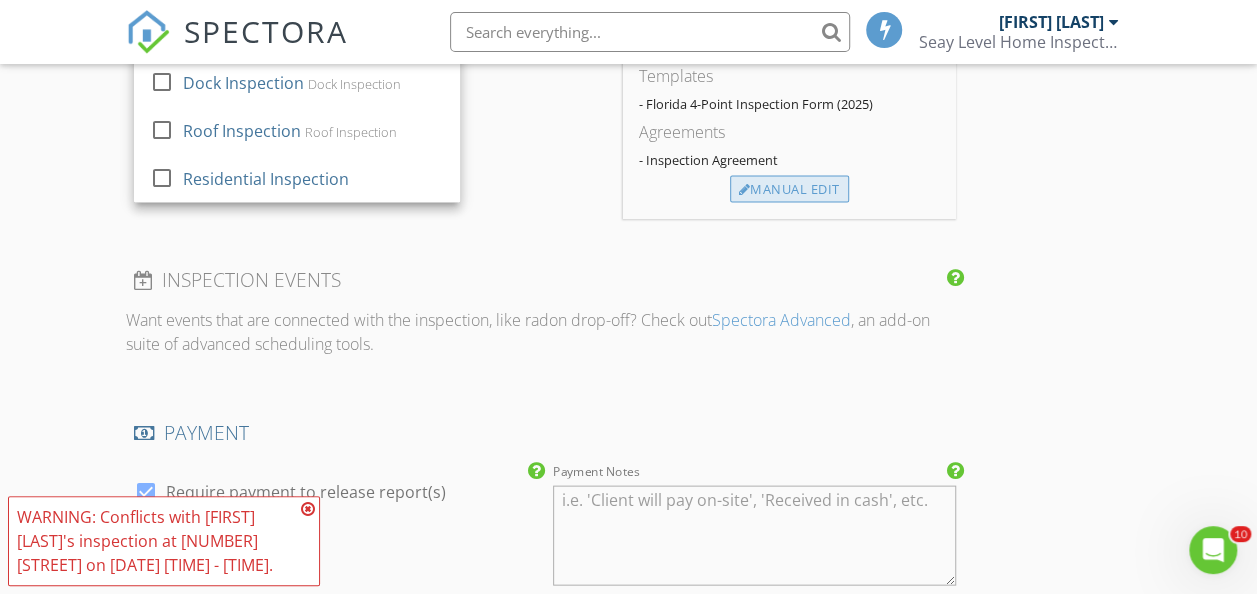 click on "Manual Edit" at bounding box center [789, 189] 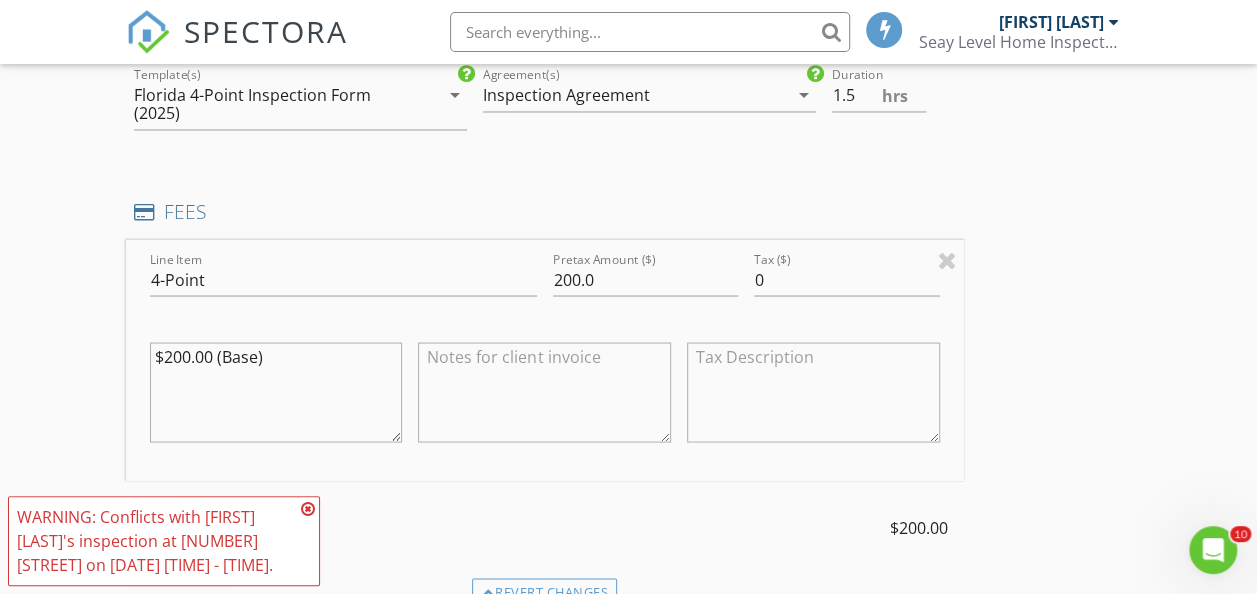scroll, scrollTop: 1670, scrollLeft: 0, axis: vertical 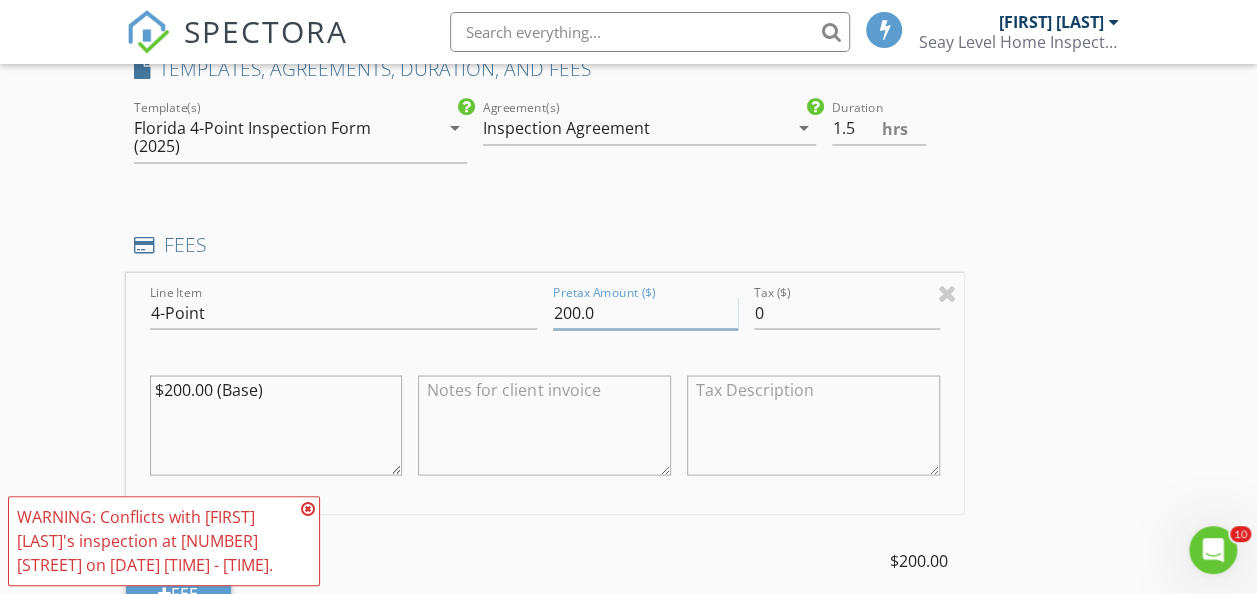 drag, startPoint x: 428, startPoint y: 302, endPoint x: 452, endPoint y: 302, distance: 24 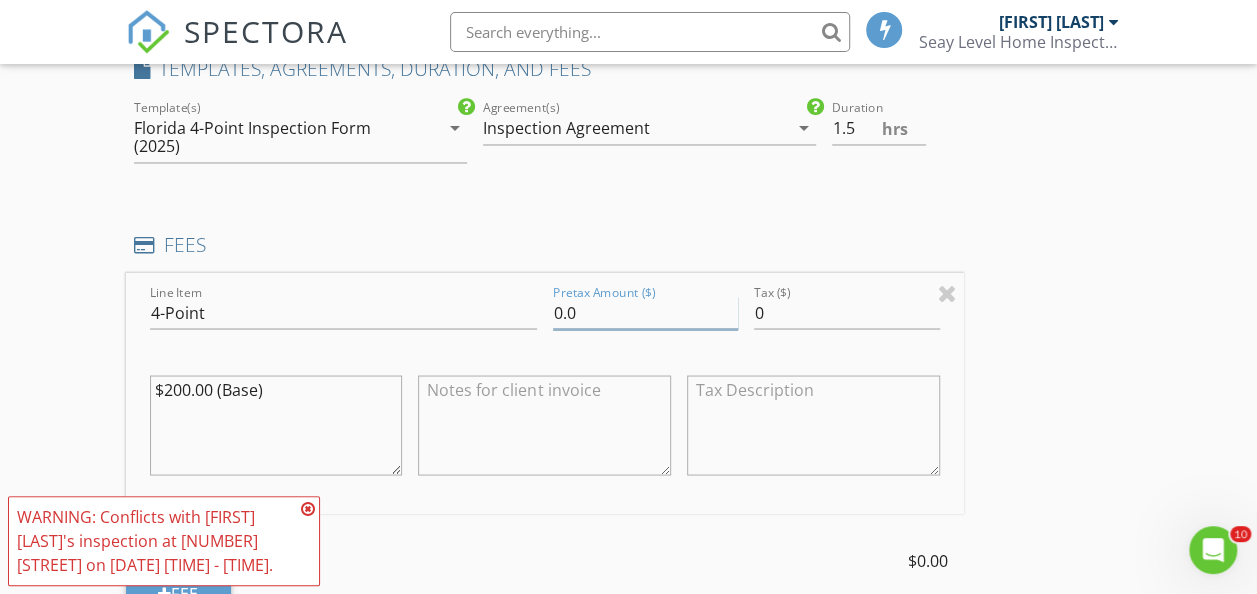 click on "0.0" at bounding box center (645, 312) 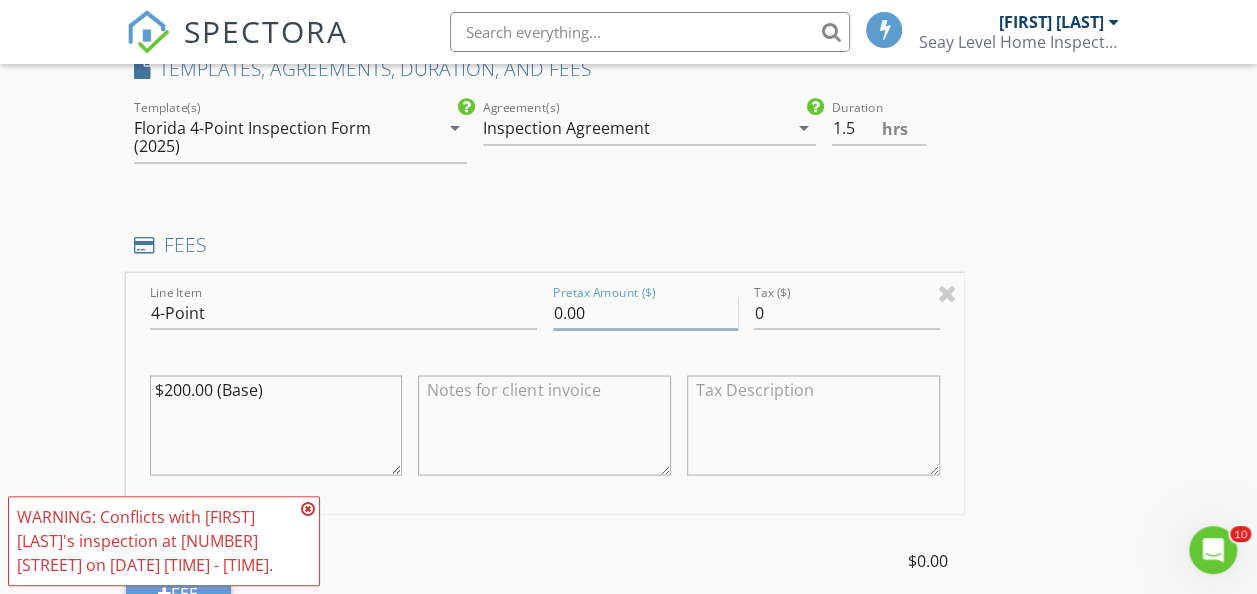 type on "0.00" 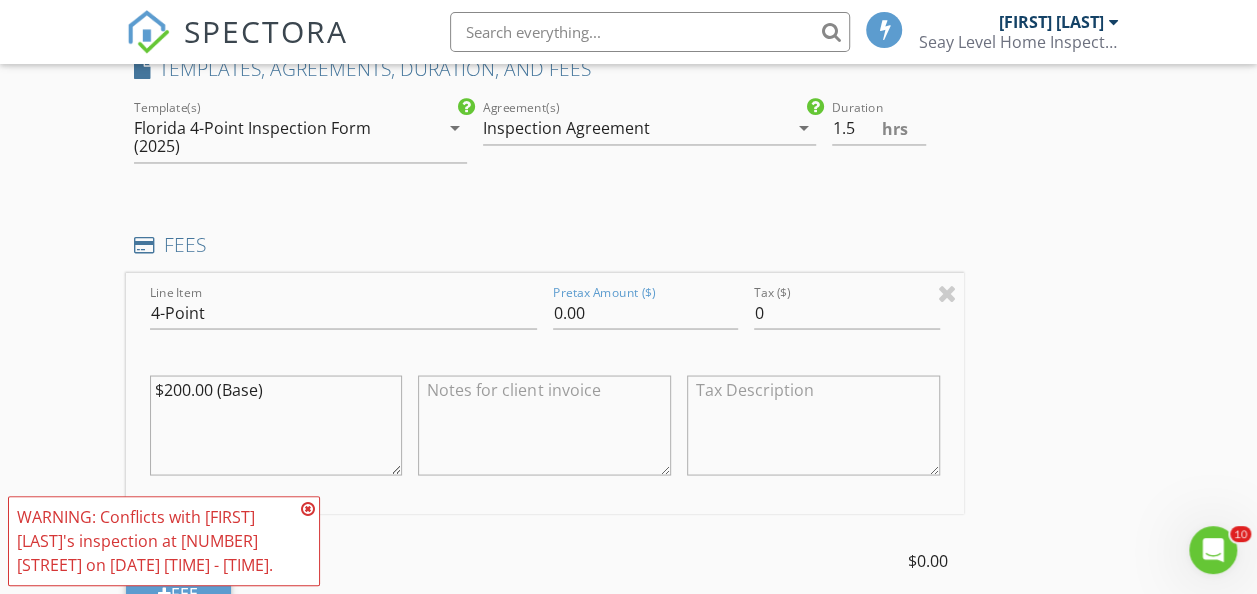 click on "INSPECTOR(S)
check_box   Trevor Seay   PRIMARY   Trevor Seay arrow_drop_down   check_box_outline_blank Trevor Seay specifically requested
Date/Time
08/01/2025 5:00 PM
Location
Address Search       Address 910 Sixteenth St   Unit   City Port St. Joe   State FL   Zip 32456   County Gulf     Square Feet 1474   Year Built 2002   Foundation arrow_drop_down     Trevor Seay     0.6 miles     (2 minutes)
client
check_box Enable Client CC email for this inspection   Client Search     check_box_outline_blank Client is a Company/Organization     First Name Mary Dell   Last Name Lowry   Email blowry7@yahoo.com   CC Email   Phone 850-340-0844           Notes   Private Notes
ADD ADDITIONAL client
SERVICES
check_box   4-Point   4-Point  check_box_outline_blank   Wind Mit   Wind Mit" at bounding box center [629, 340] 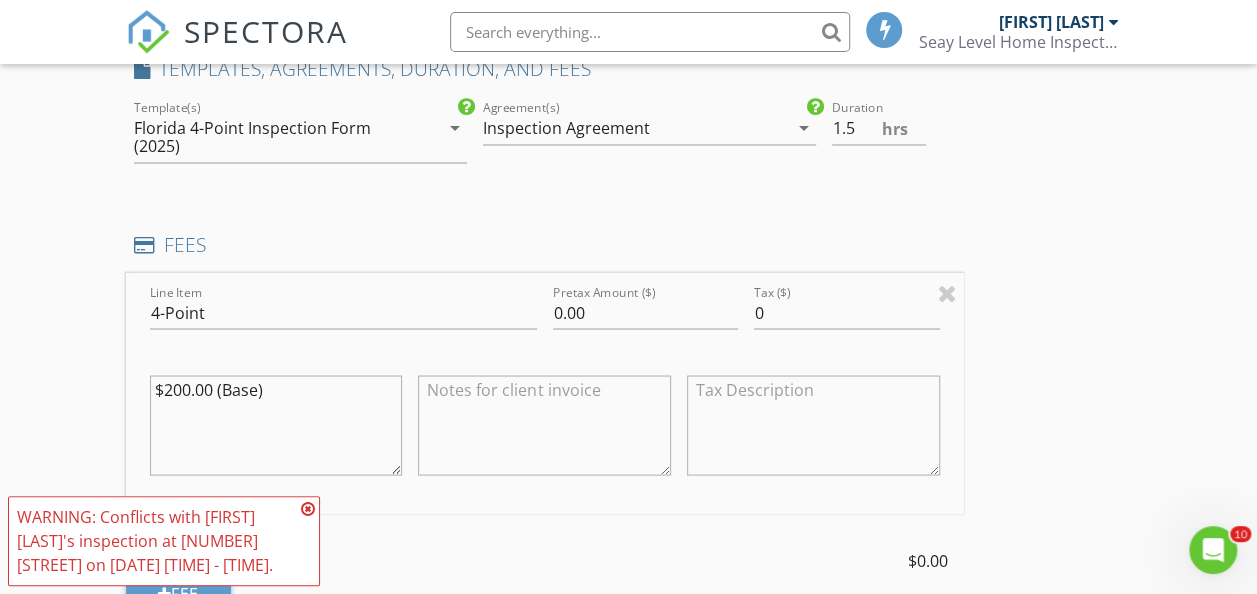click at bounding box center [308, 509] 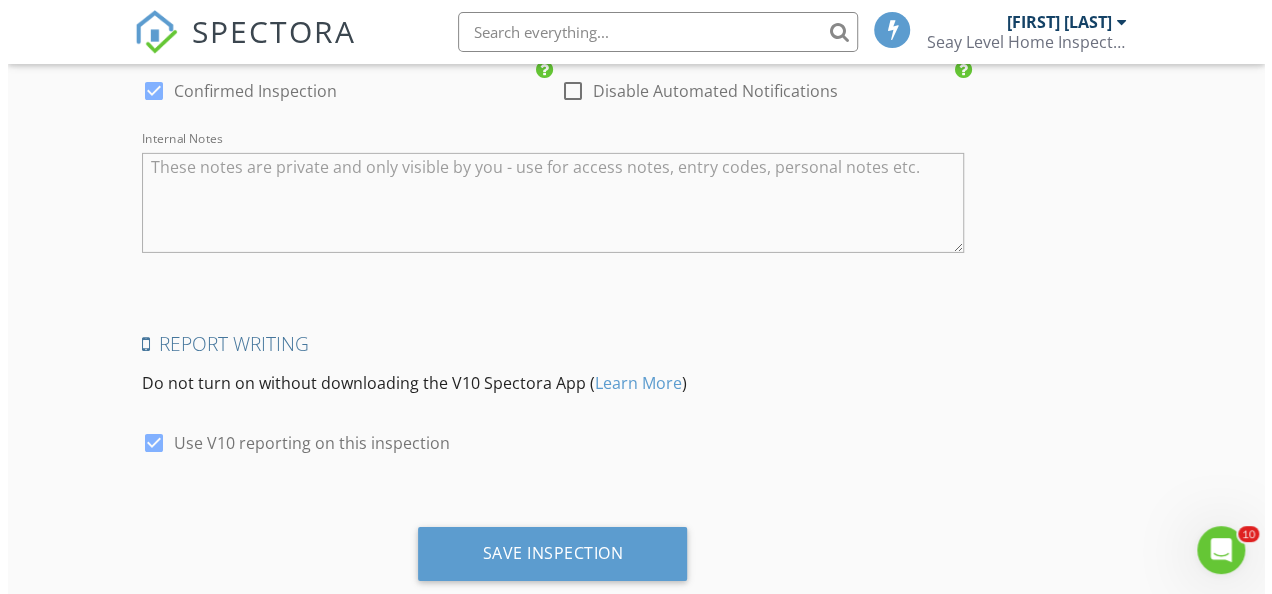 scroll, scrollTop: 3215, scrollLeft: 0, axis: vertical 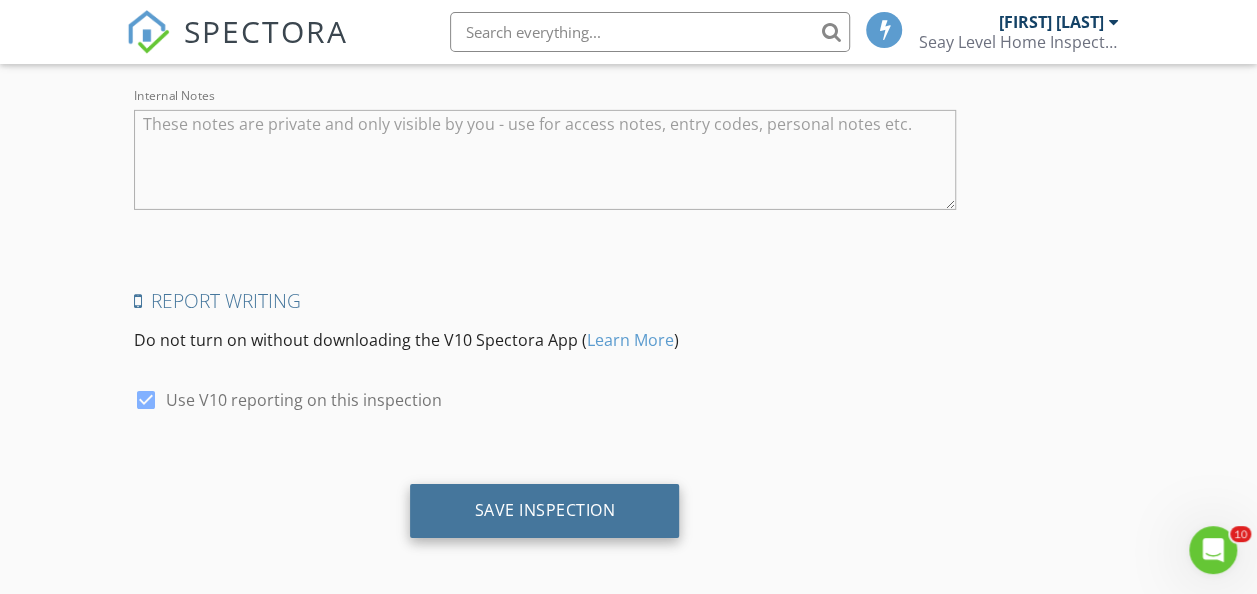 click on "Save Inspection" at bounding box center [544, 510] 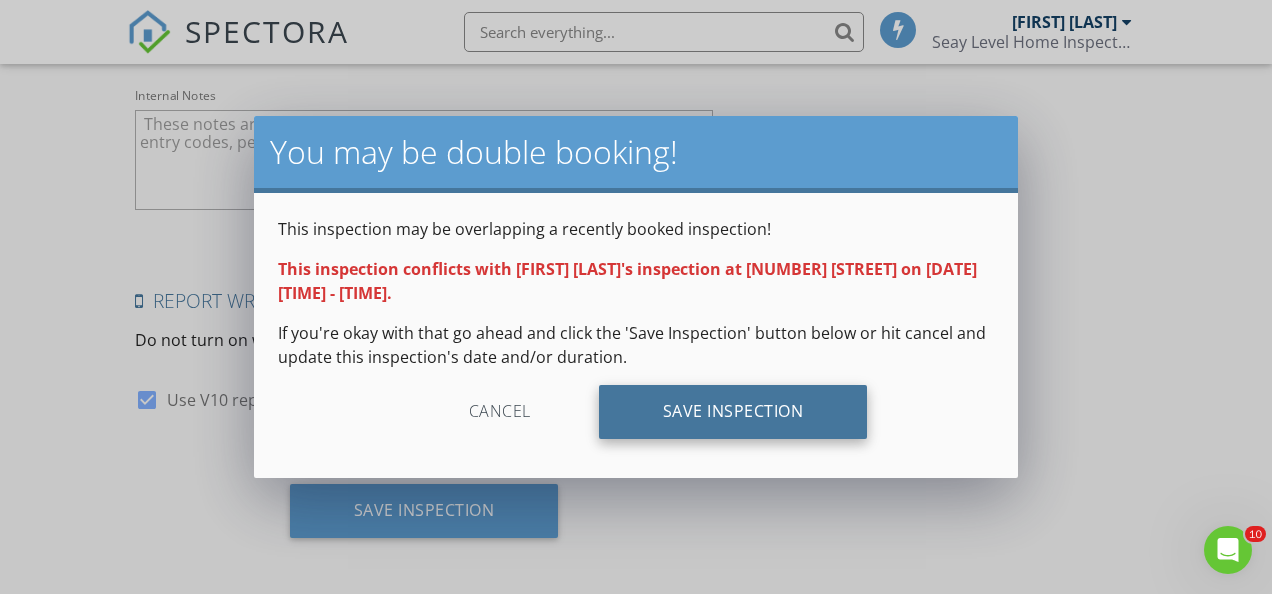 click on "Save Inspection" at bounding box center (733, 412) 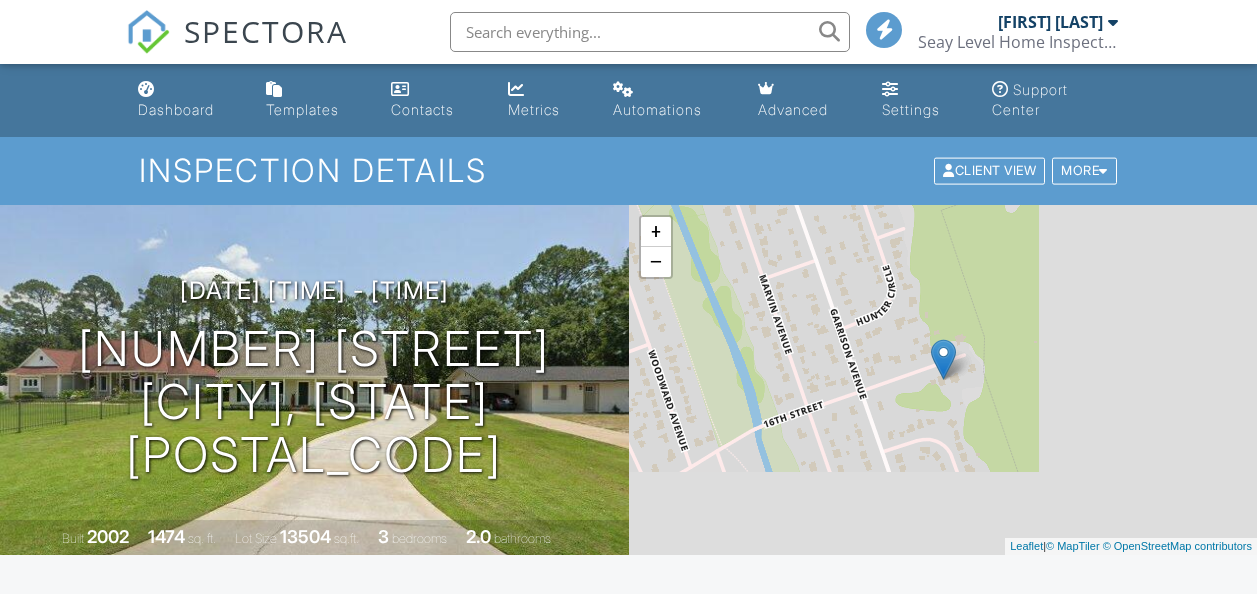 scroll, scrollTop: 0, scrollLeft: 0, axis: both 